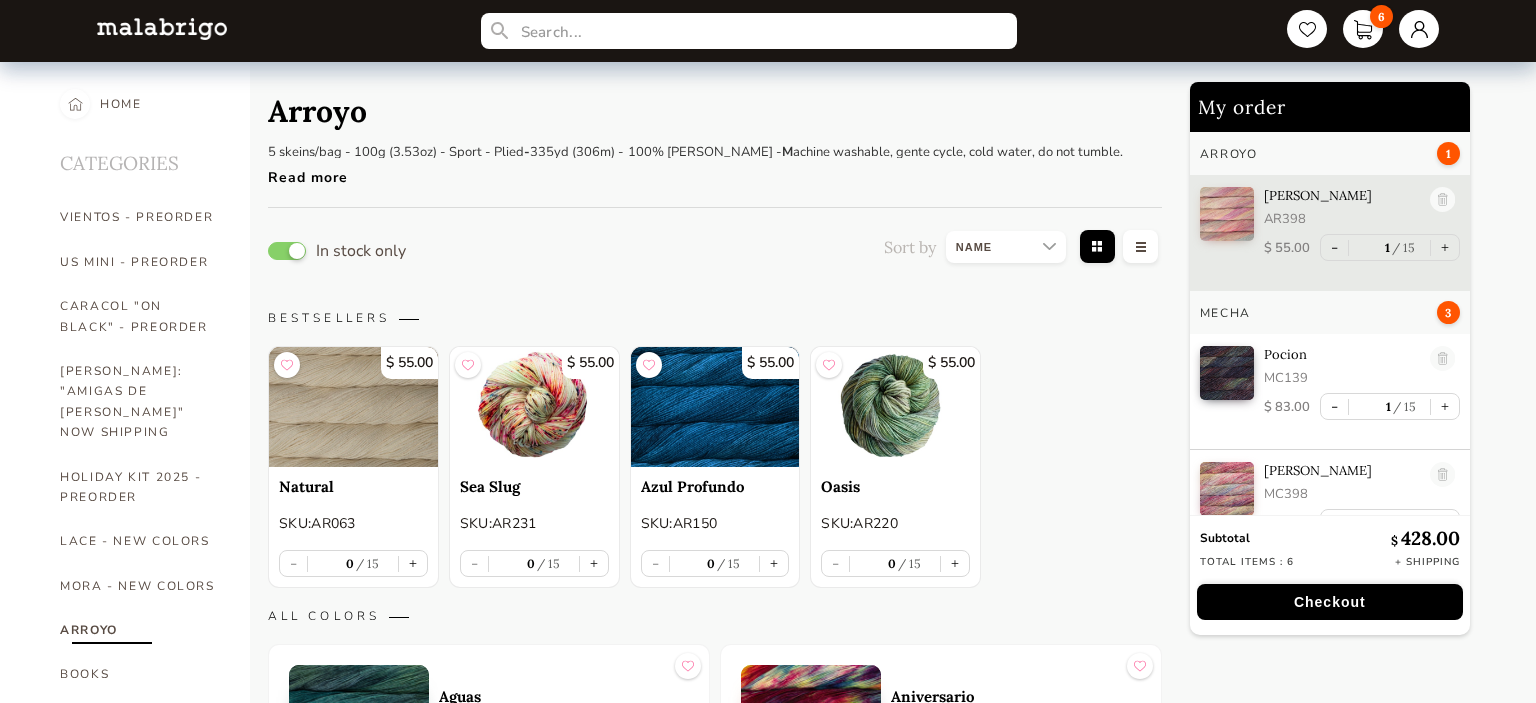 scroll, scrollTop: 2956, scrollLeft: 0, axis: vertical 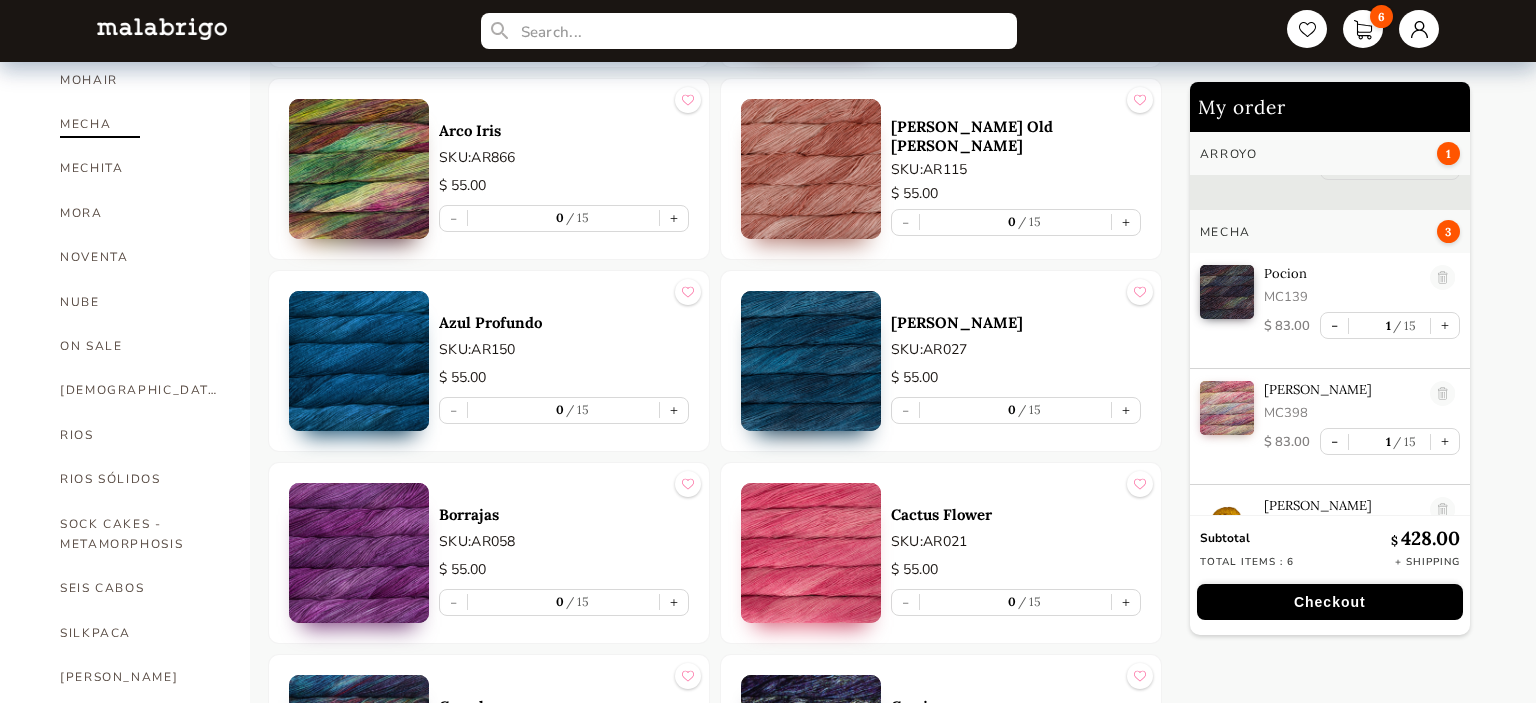 click on "MECHA" at bounding box center [140, 124] 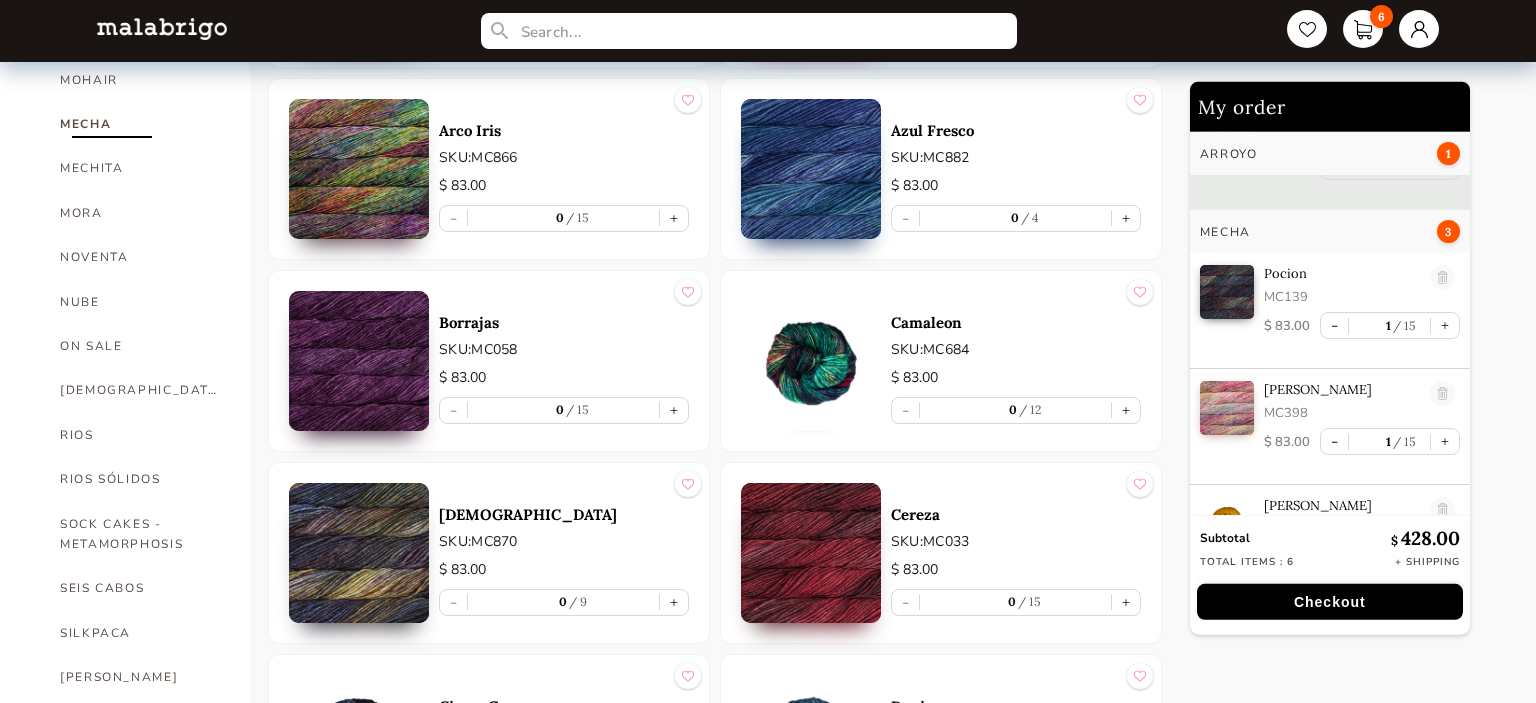 scroll, scrollTop: 1056, scrollLeft: 0, axis: vertical 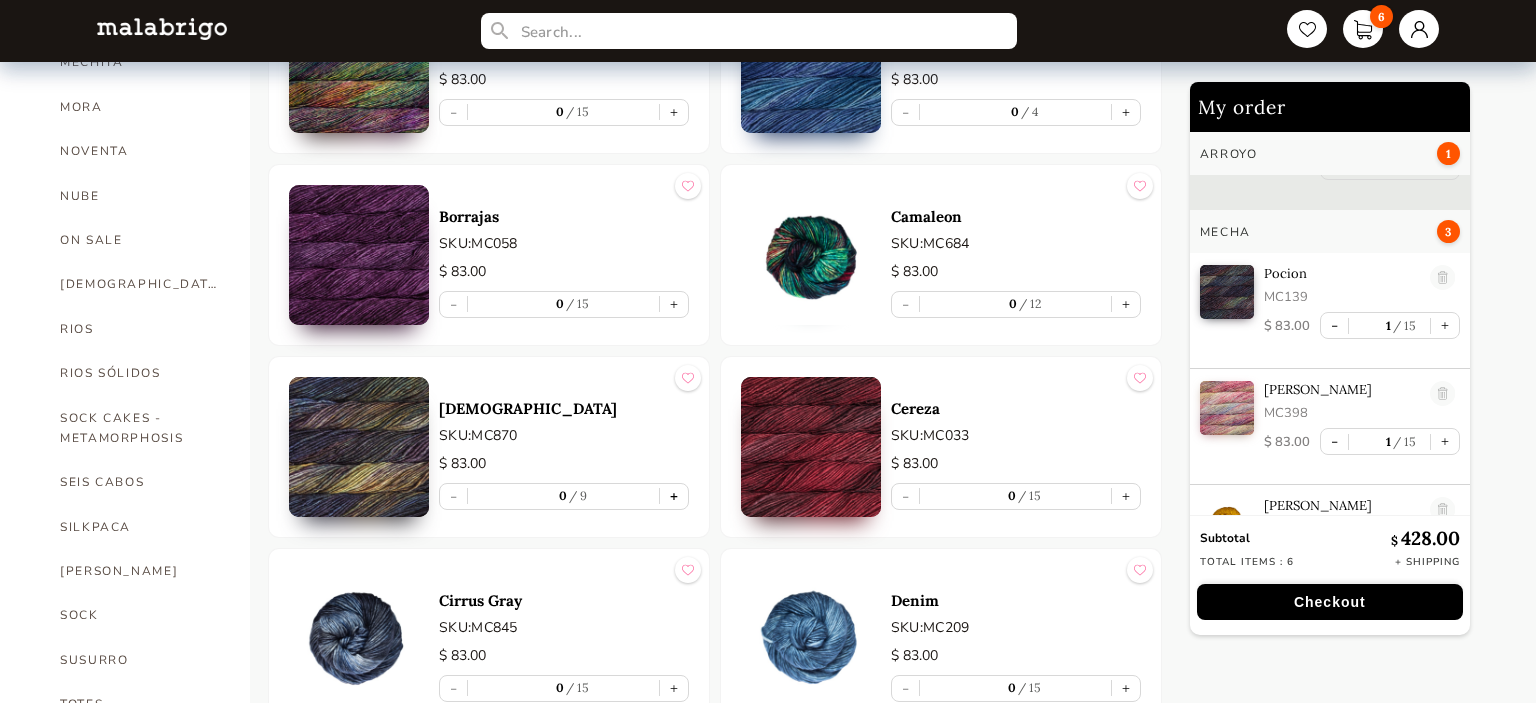 click on "+" at bounding box center (674, 496) 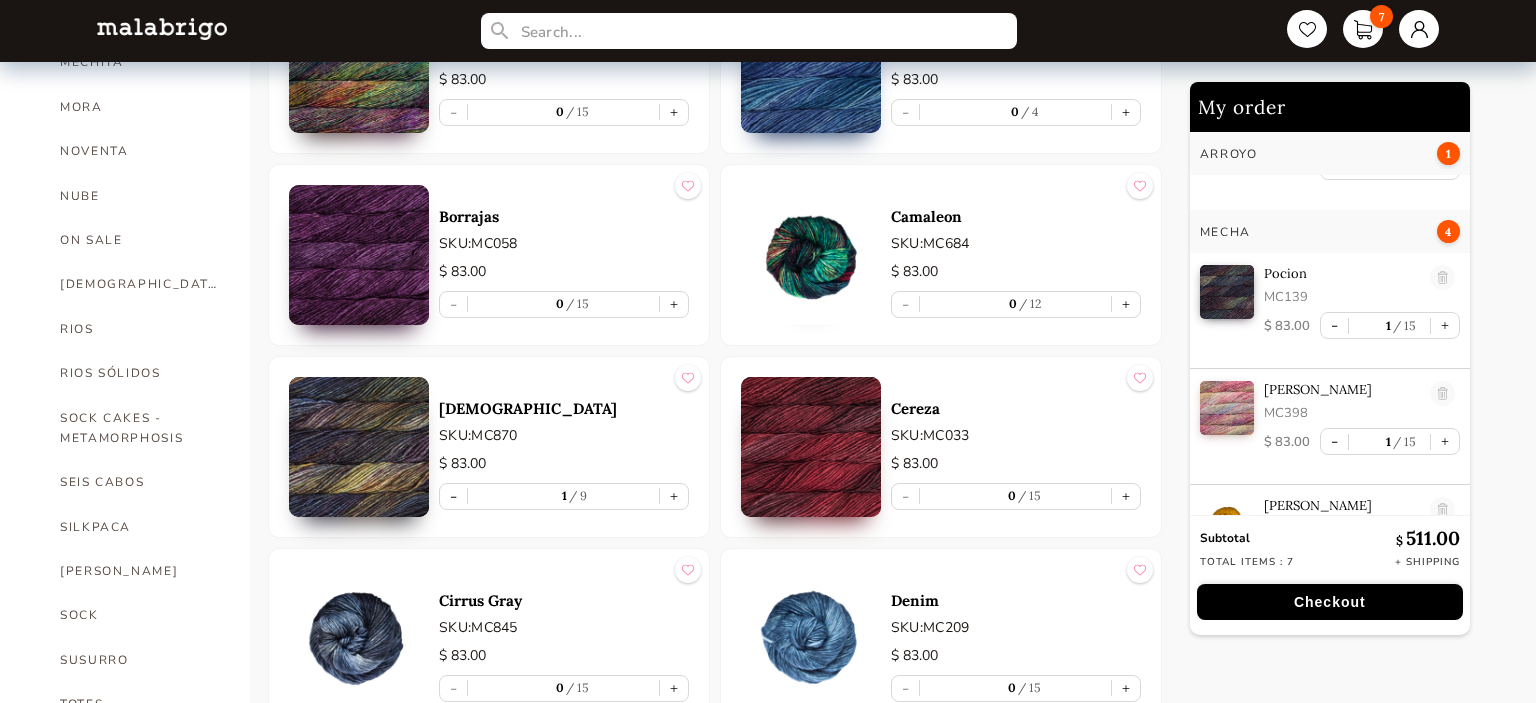 type on "1" 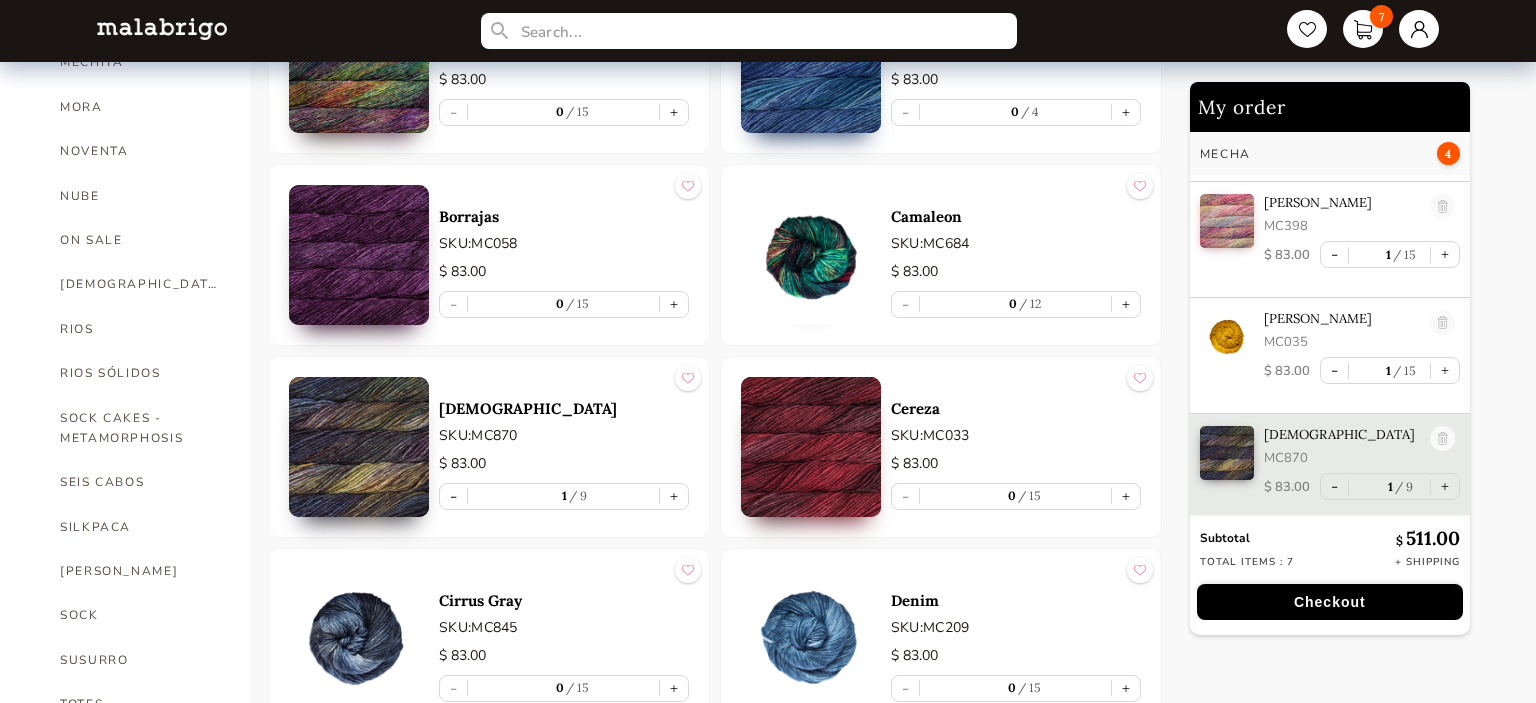 scroll, scrollTop: 269, scrollLeft: 0, axis: vertical 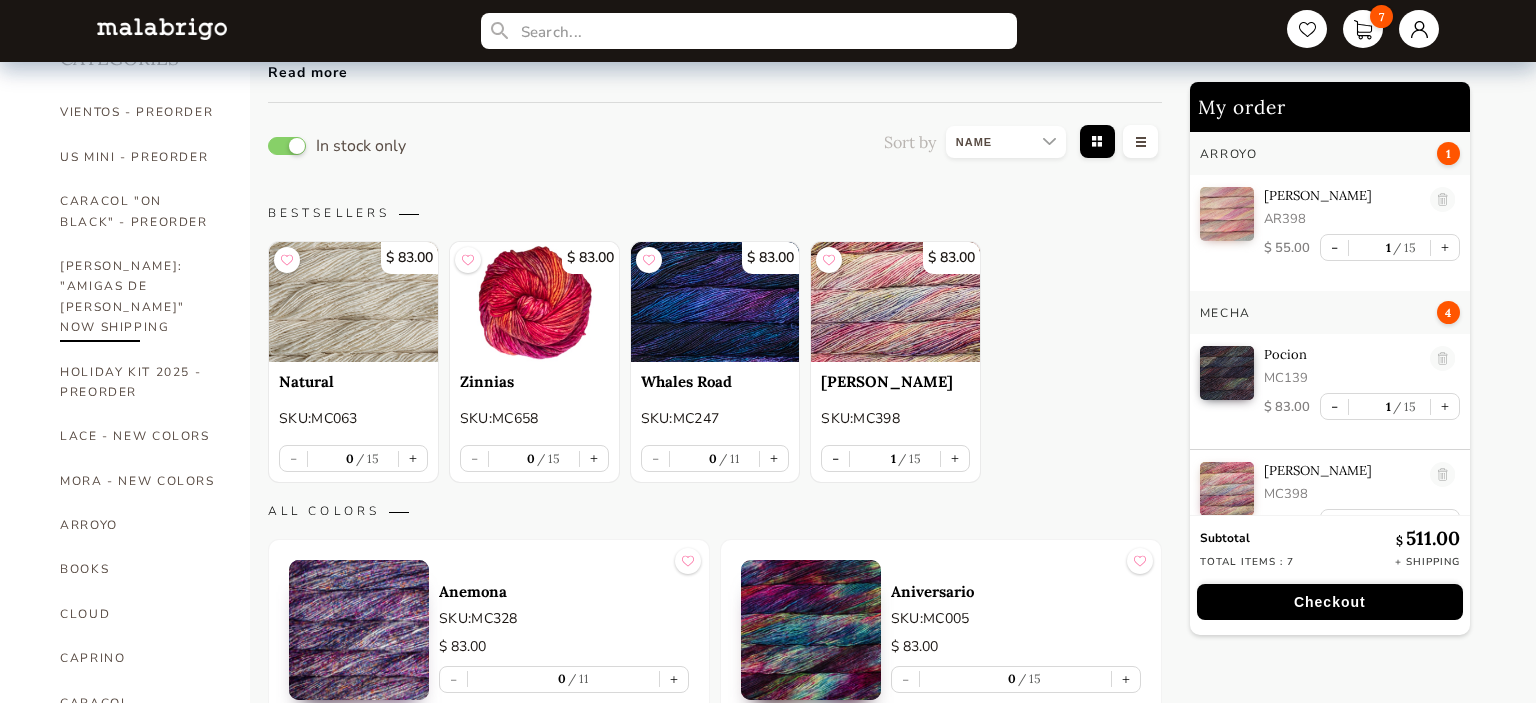 click on "[PERSON_NAME]: "AMIGAS DE [PERSON_NAME]"  NOW SHIPPING" at bounding box center (140, 297) 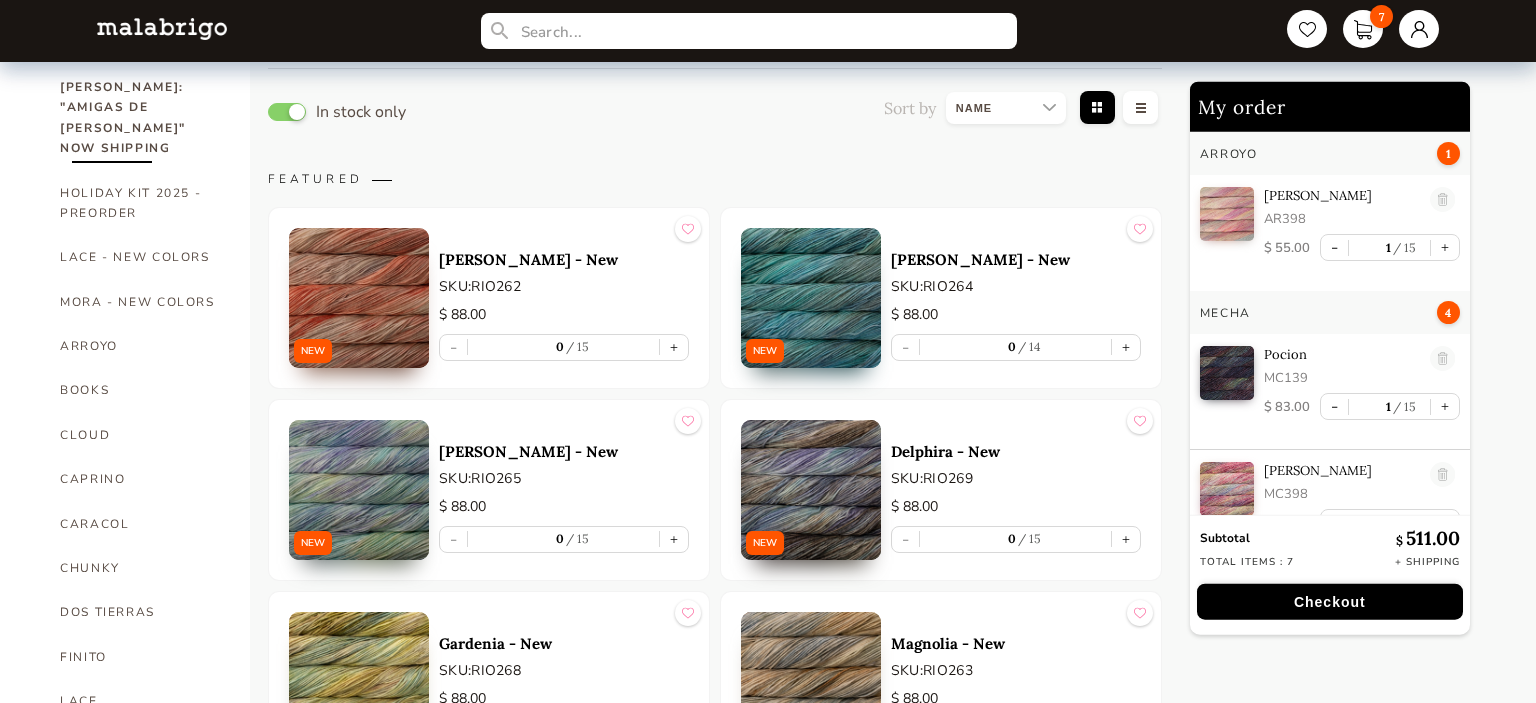 scroll, scrollTop: 316, scrollLeft: 0, axis: vertical 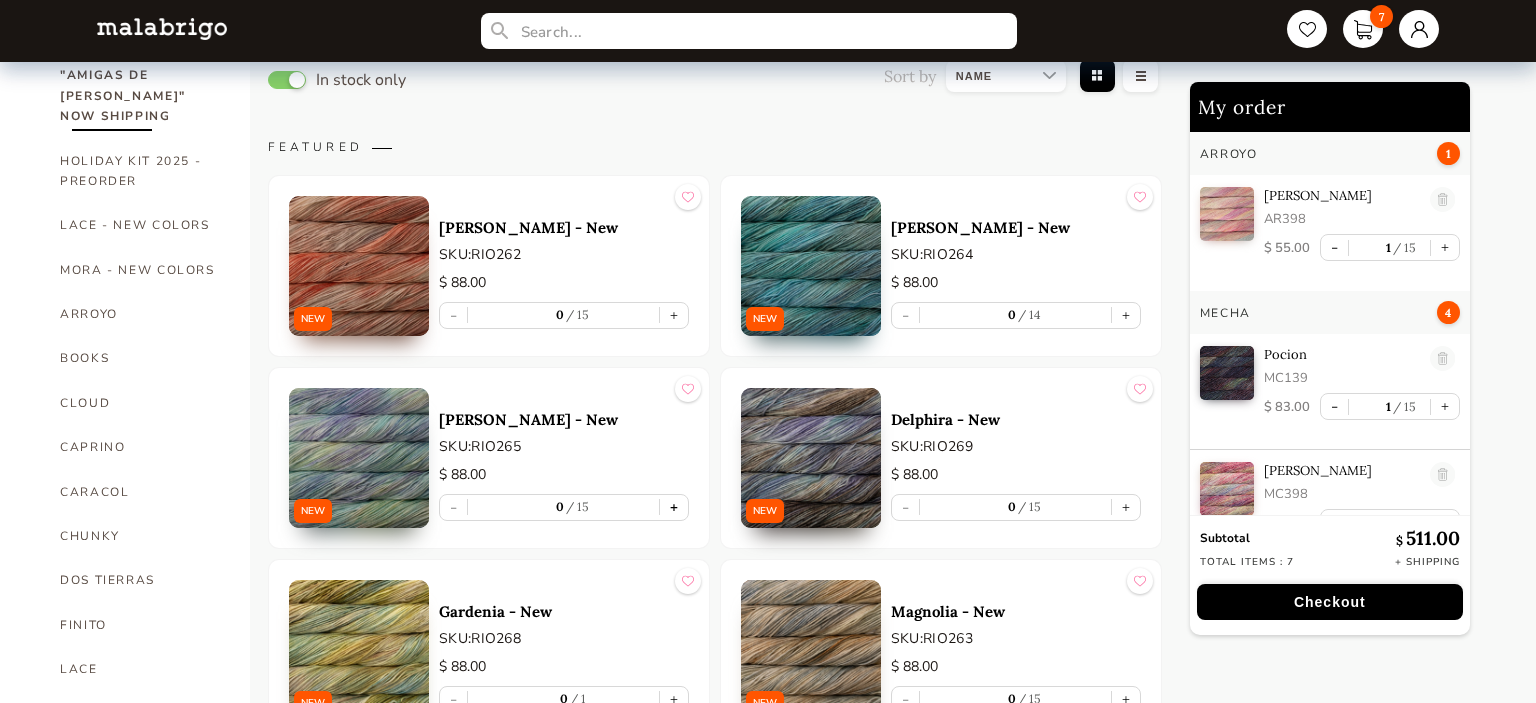 click on "+" at bounding box center [674, 507] 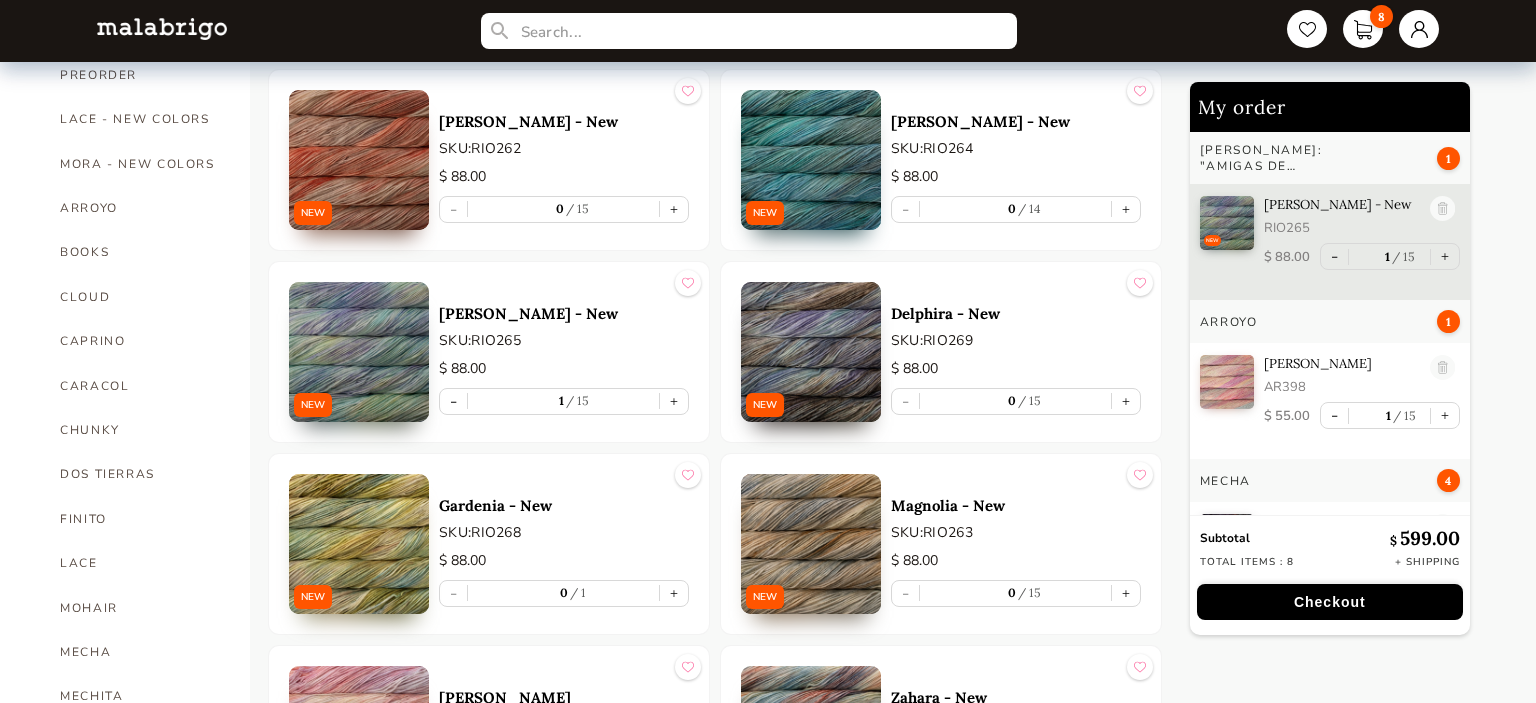 scroll, scrollTop: 528, scrollLeft: 0, axis: vertical 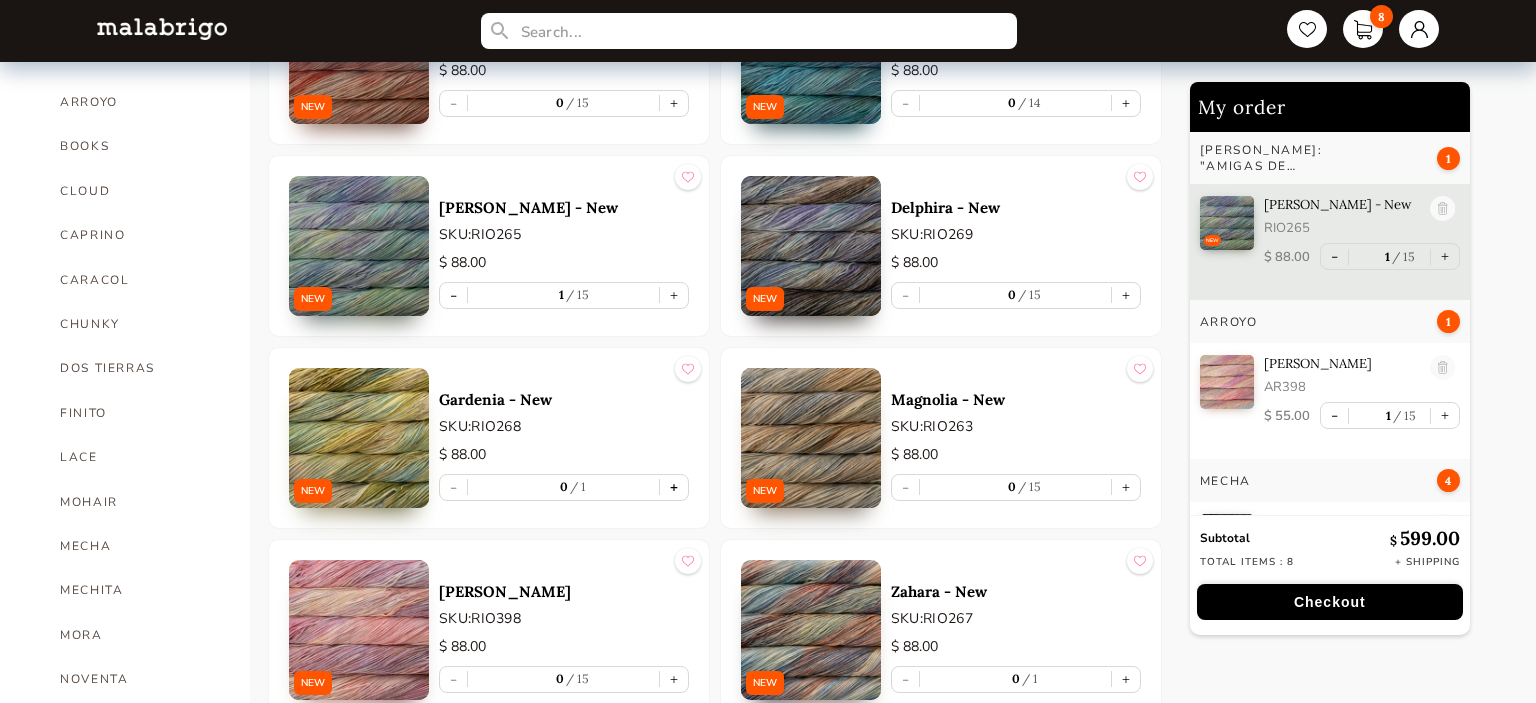 click on "+" at bounding box center (674, 487) 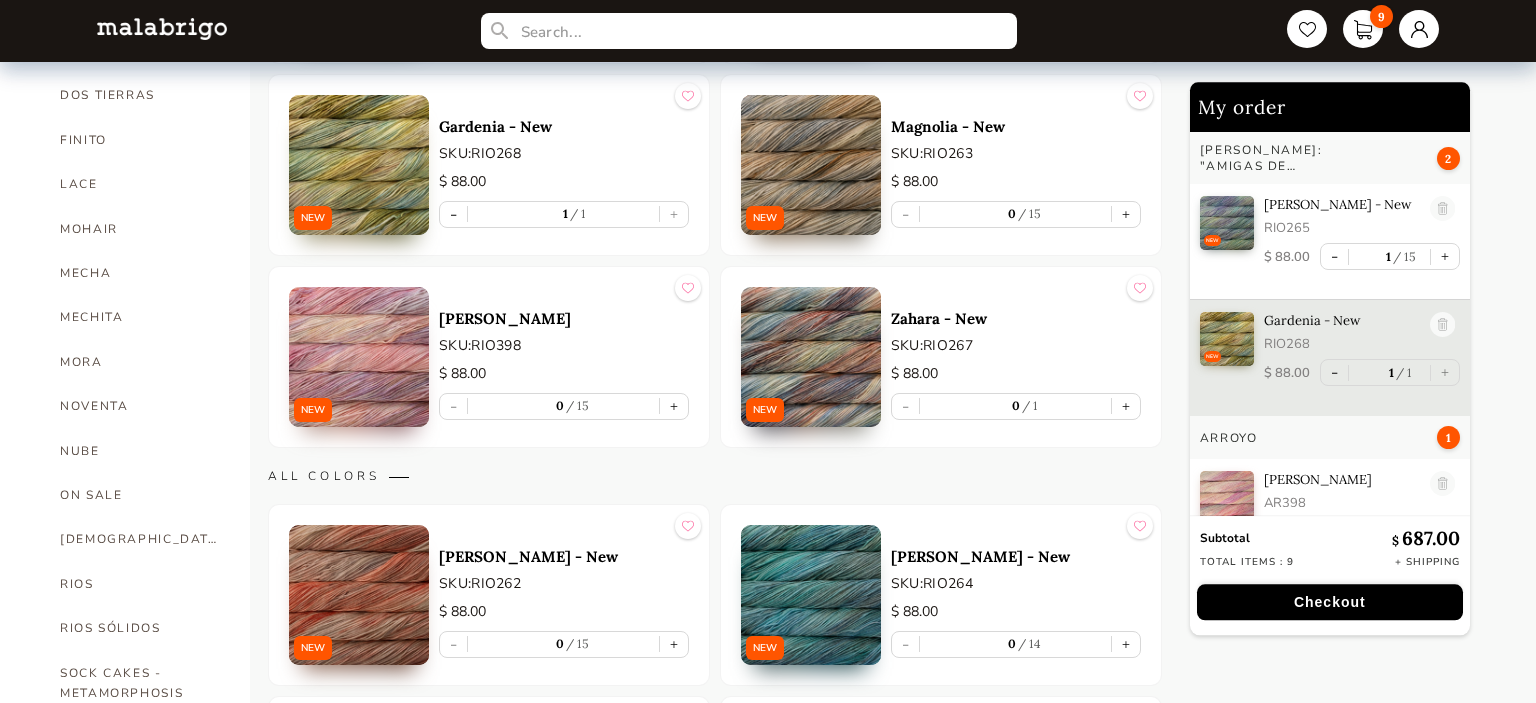 scroll, scrollTop: 844, scrollLeft: 0, axis: vertical 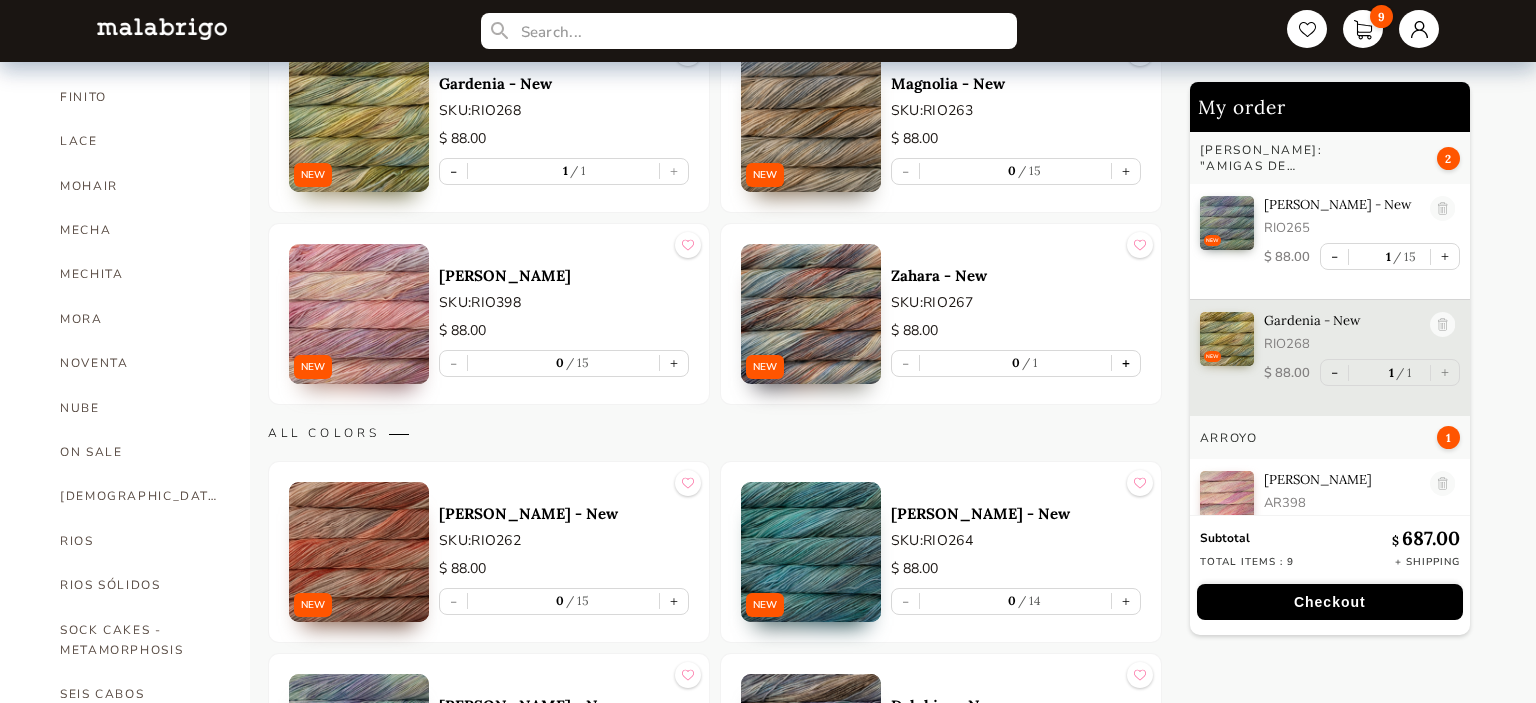click on "+" at bounding box center [1126, 363] 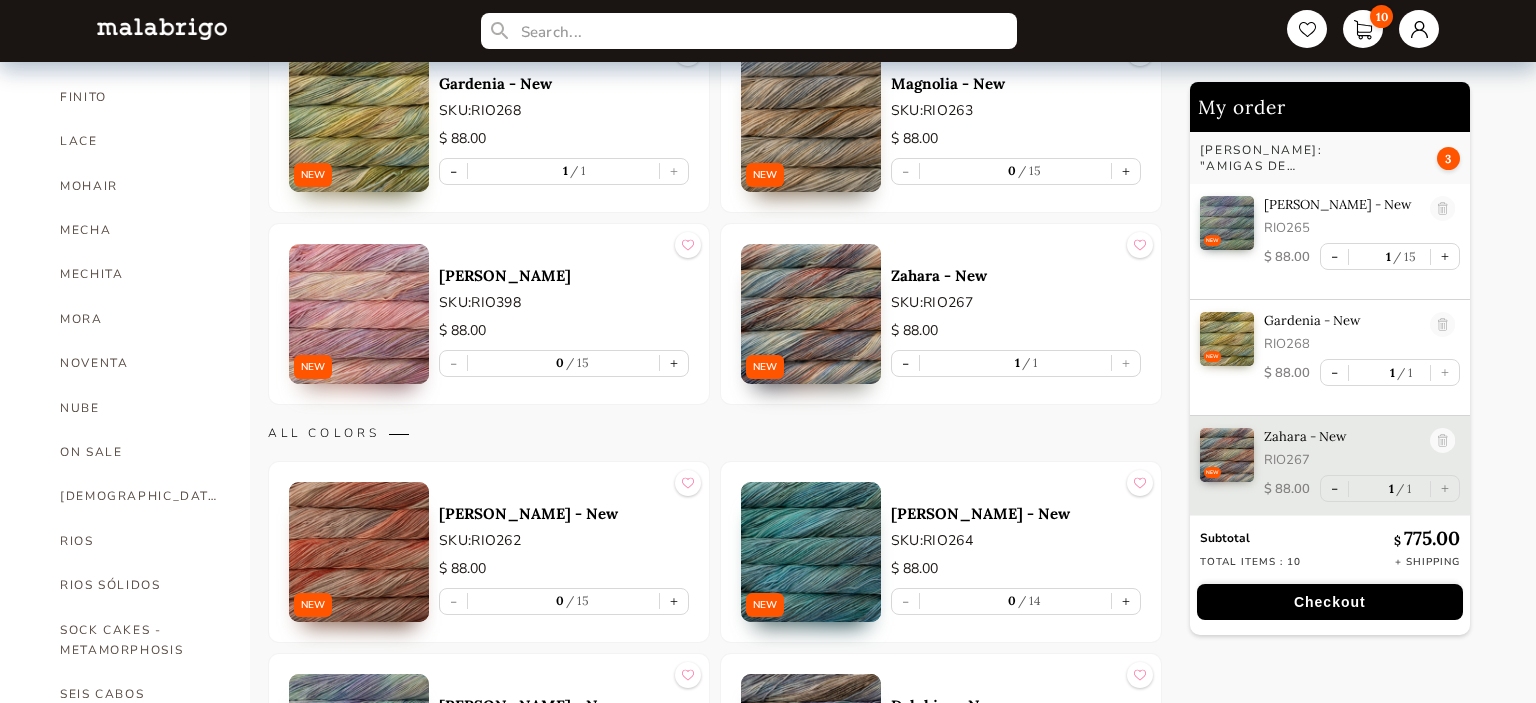 type on "1" 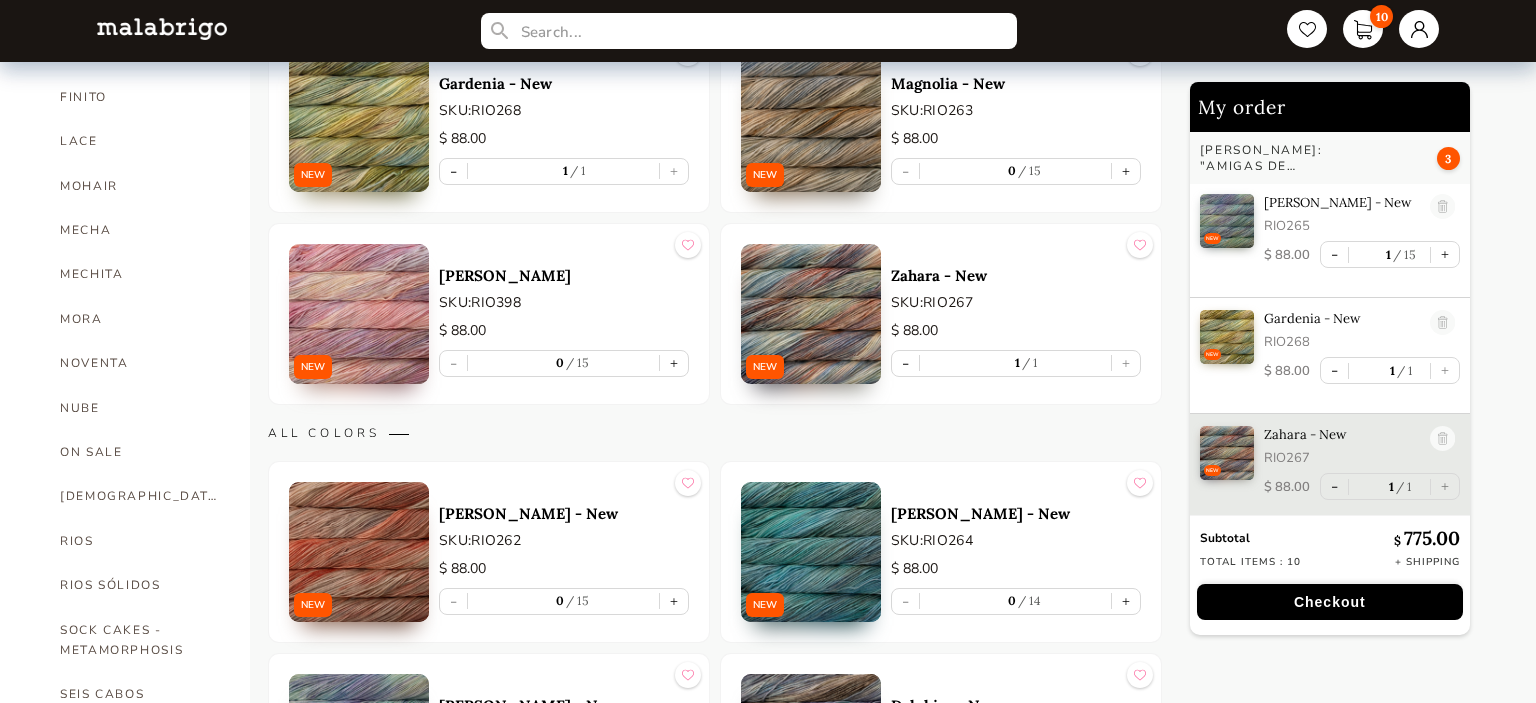 scroll, scrollTop: 3, scrollLeft: 0, axis: vertical 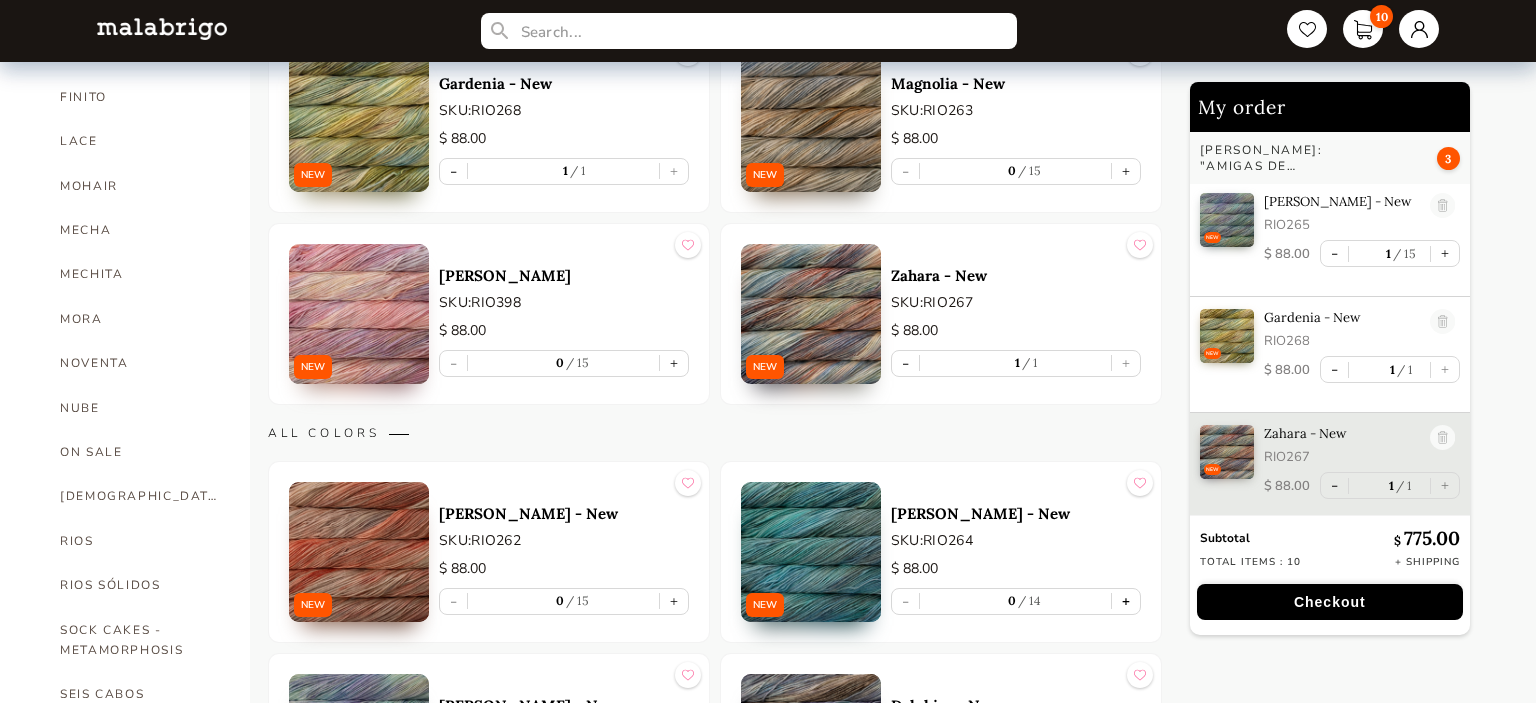 click on "+" at bounding box center [1126, 601] 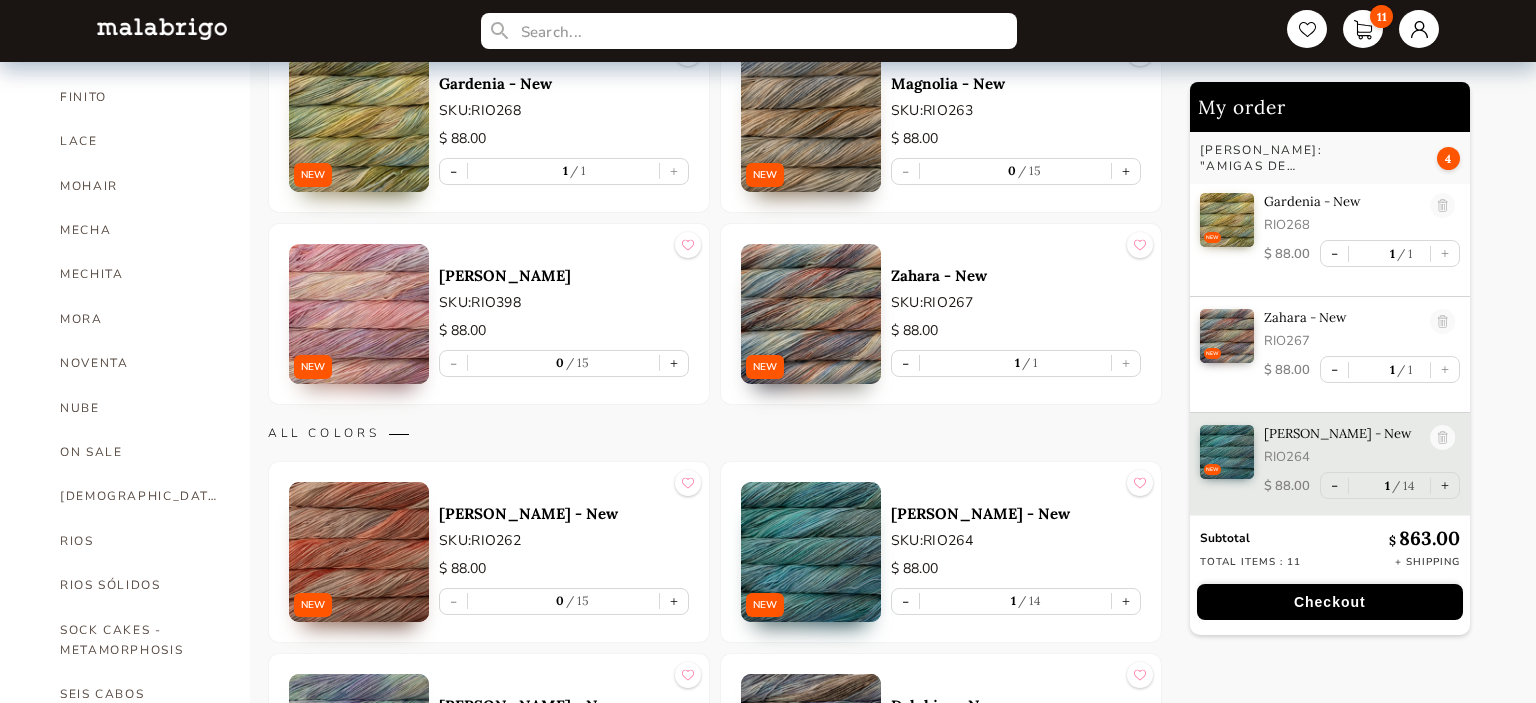 scroll, scrollTop: 120, scrollLeft: 0, axis: vertical 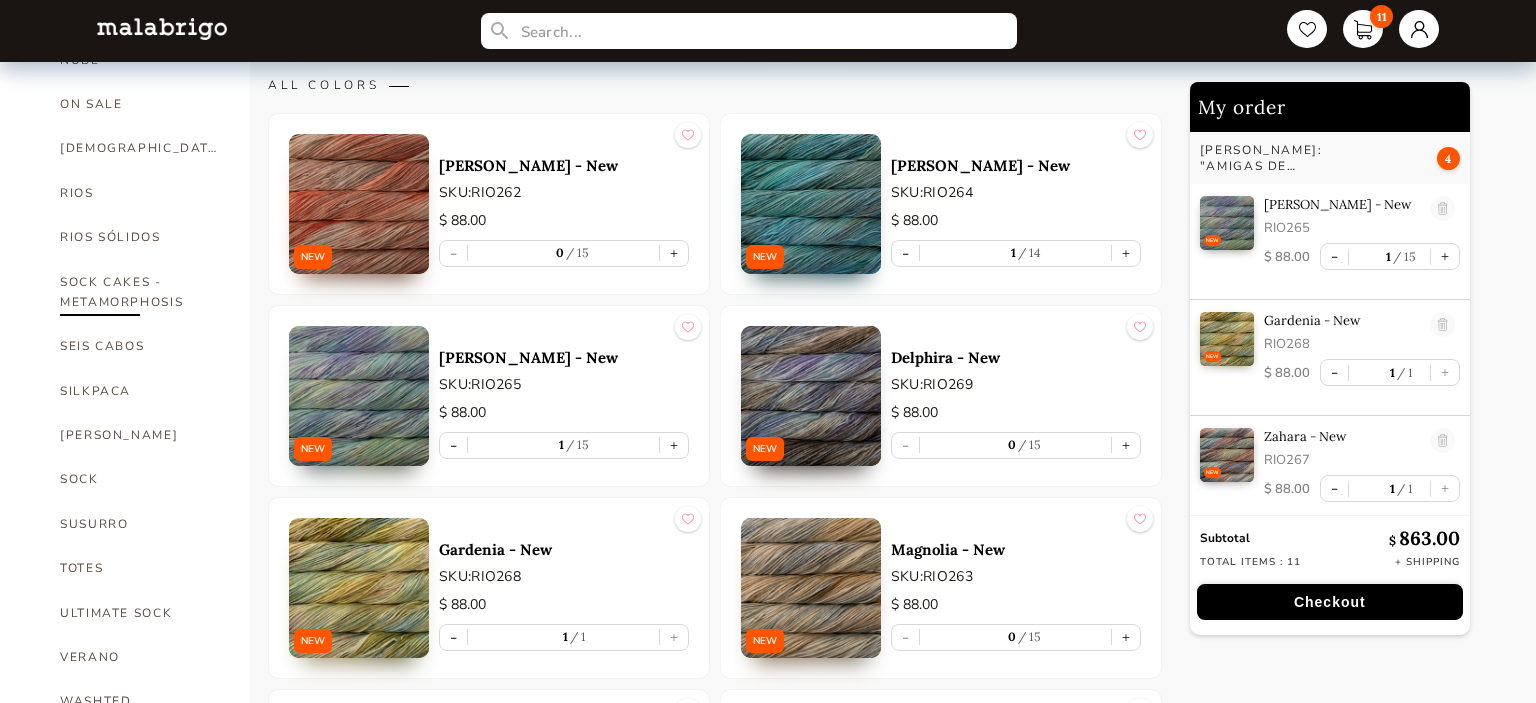 click on "SOCK CAKES - METAMORPHOSIS" at bounding box center (140, 292) 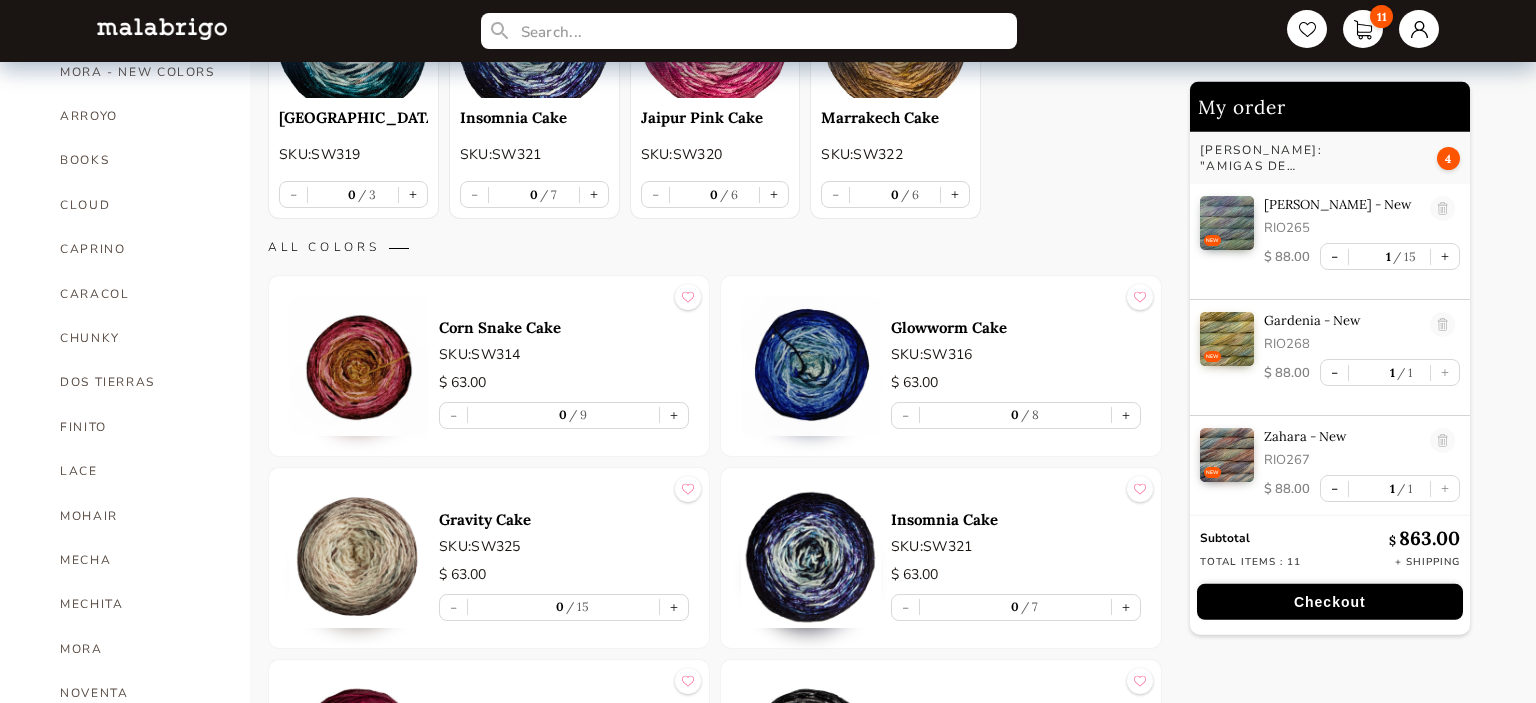 scroll, scrollTop: 528, scrollLeft: 0, axis: vertical 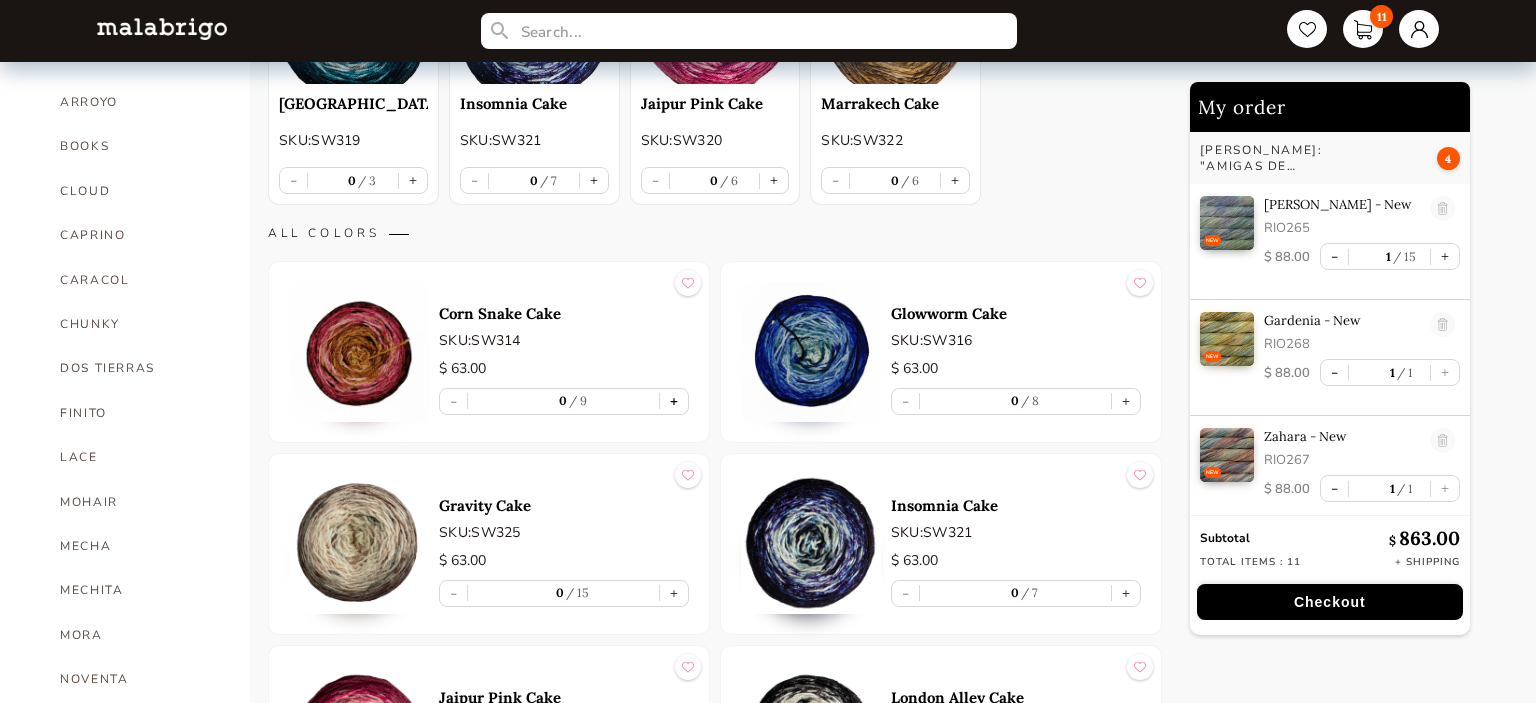 click on "+" at bounding box center [674, 401] 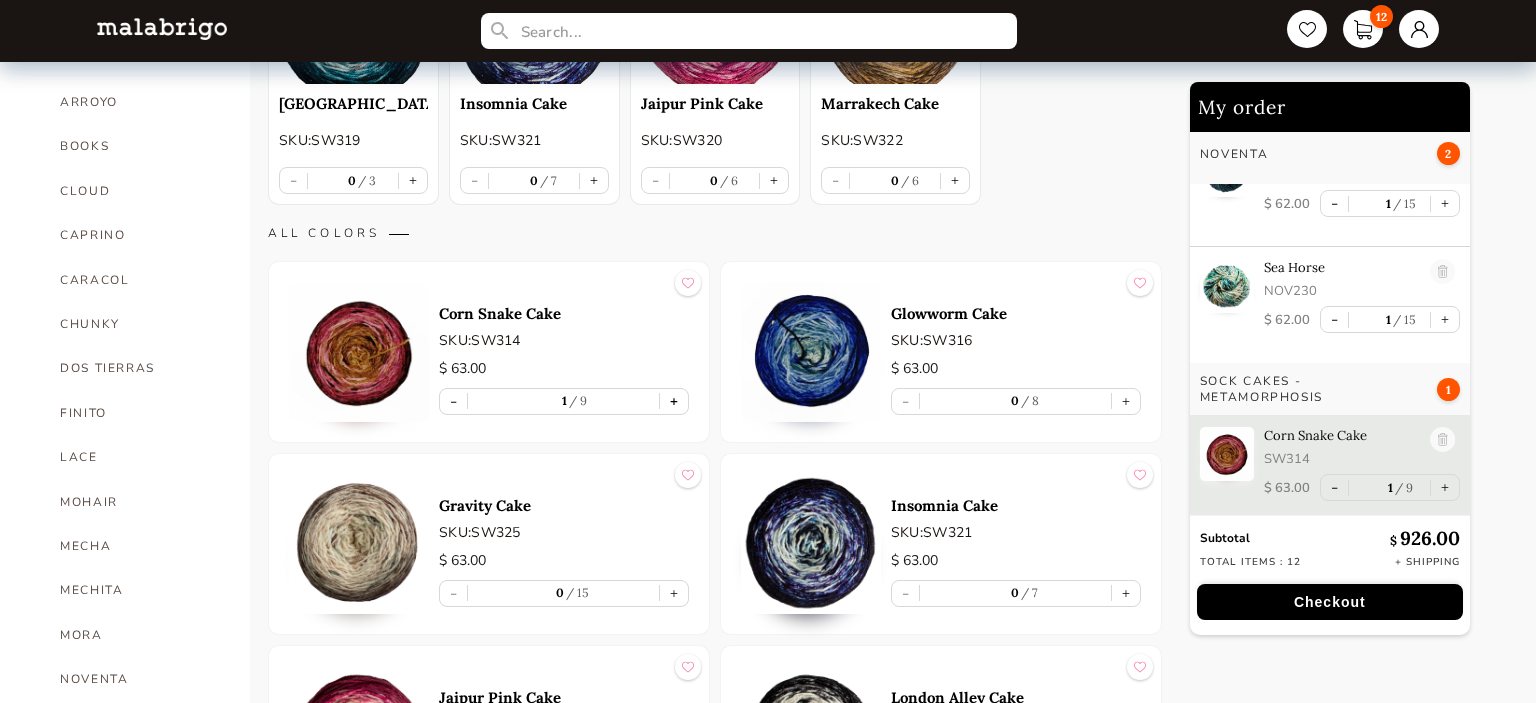scroll, scrollTop: 1228, scrollLeft: 0, axis: vertical 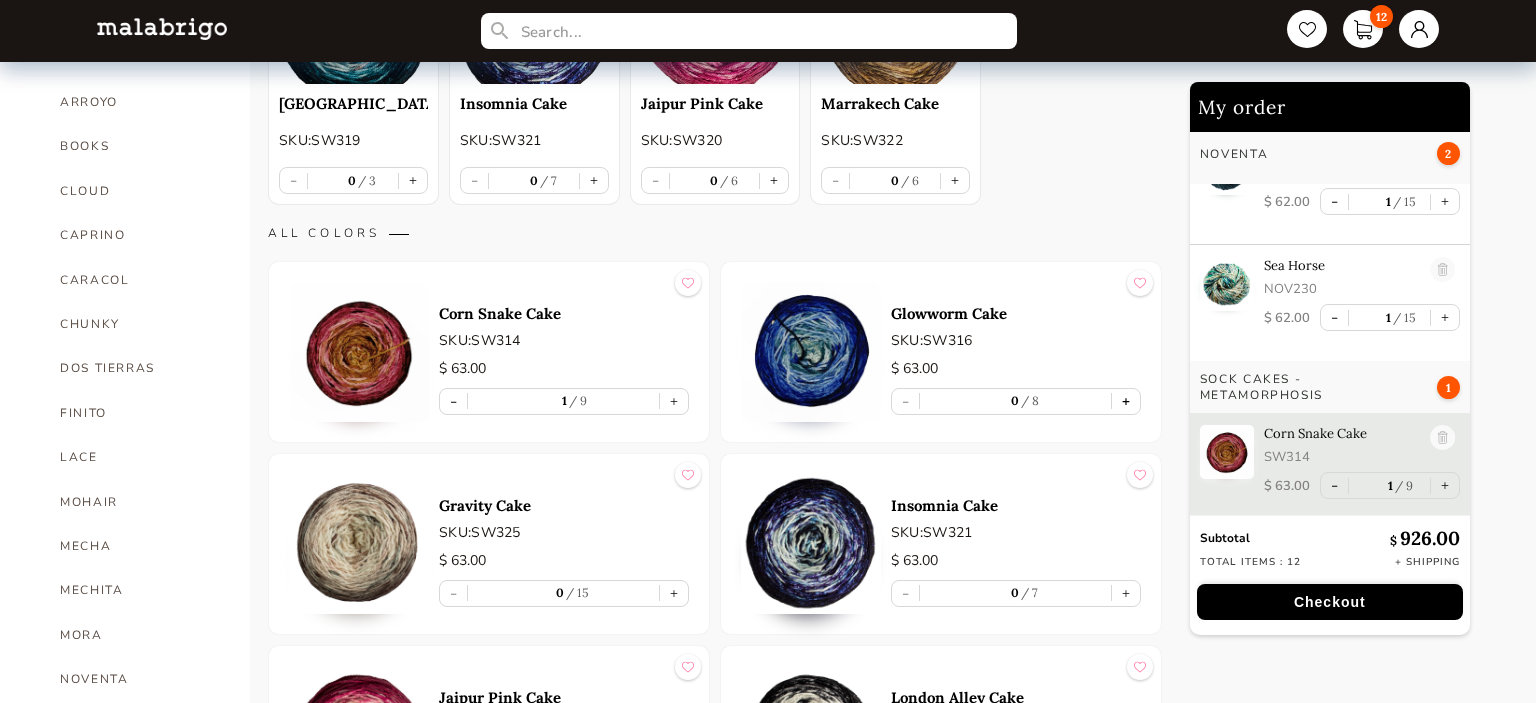 click on "+" at bounding box center (1126, 401) 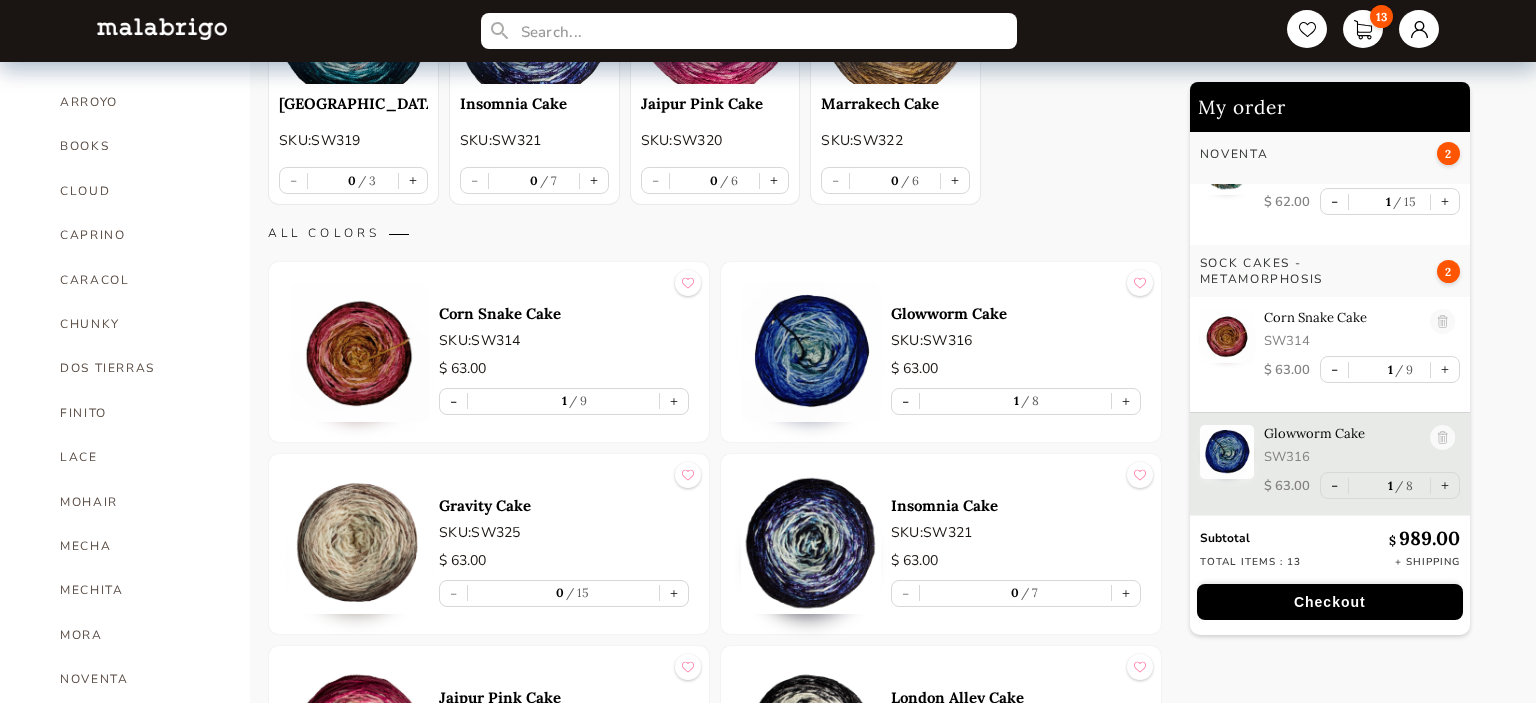 scroll, scrollTop: 1347, scrollLeft: 0, axis: vertical 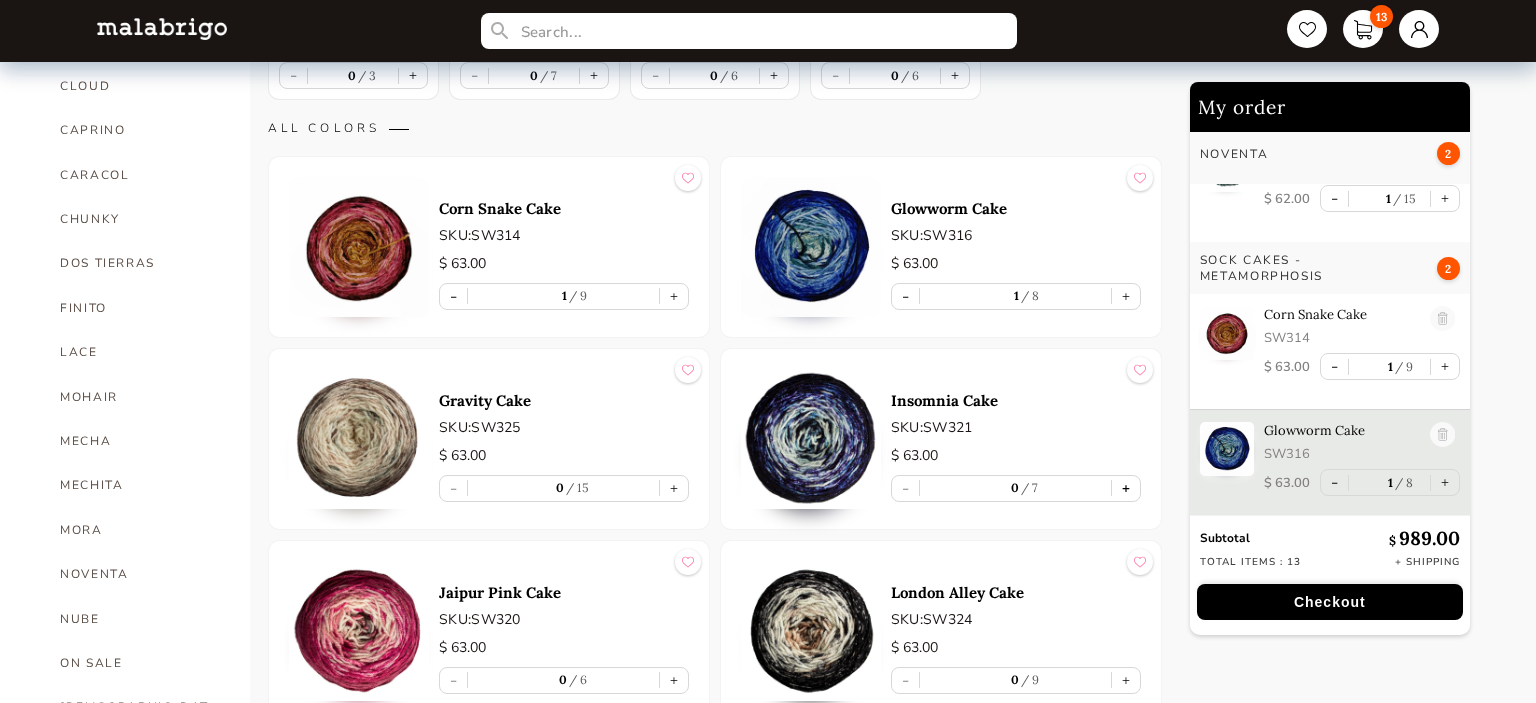 click on "+" at bounding box center (1126, 488) 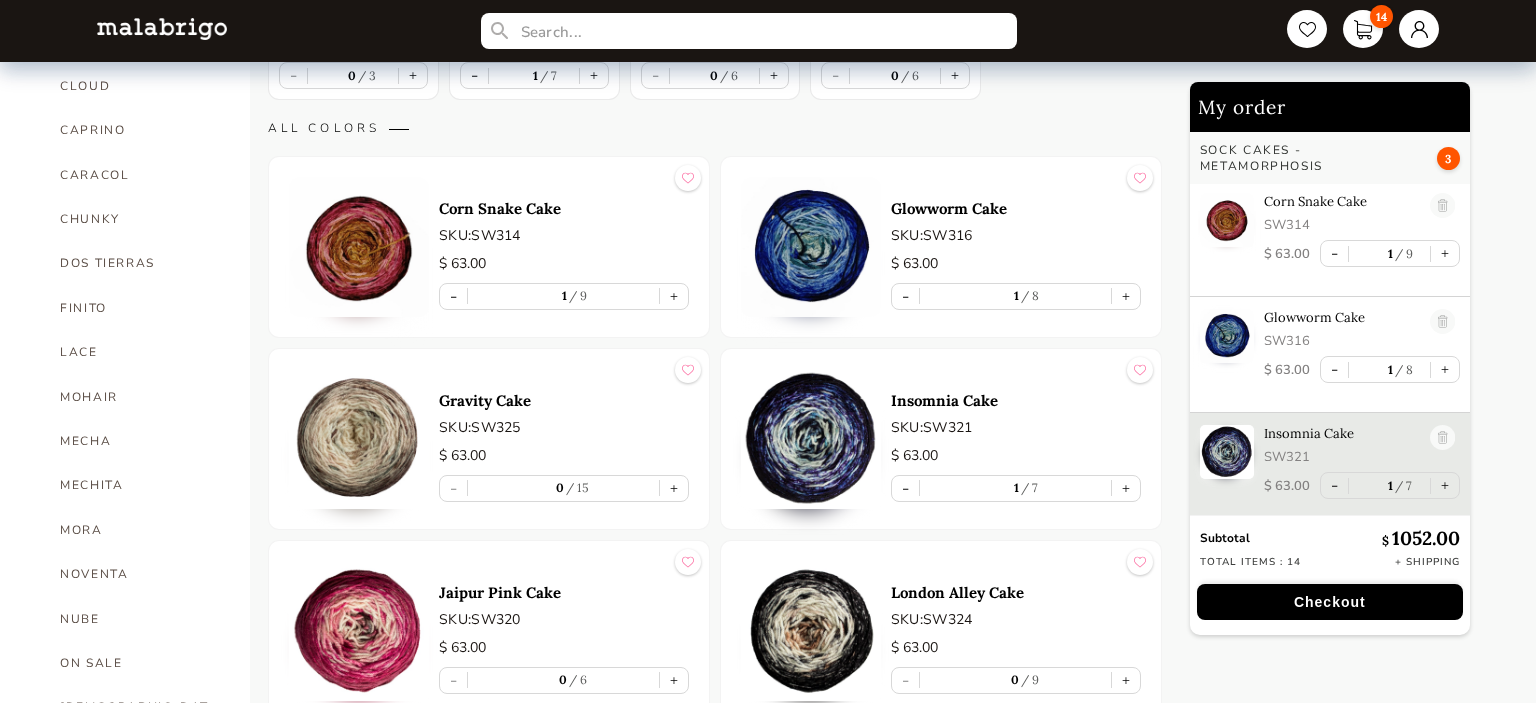 scroll, scrollTop: 1460, scrollLeft: 0, axis: vertical 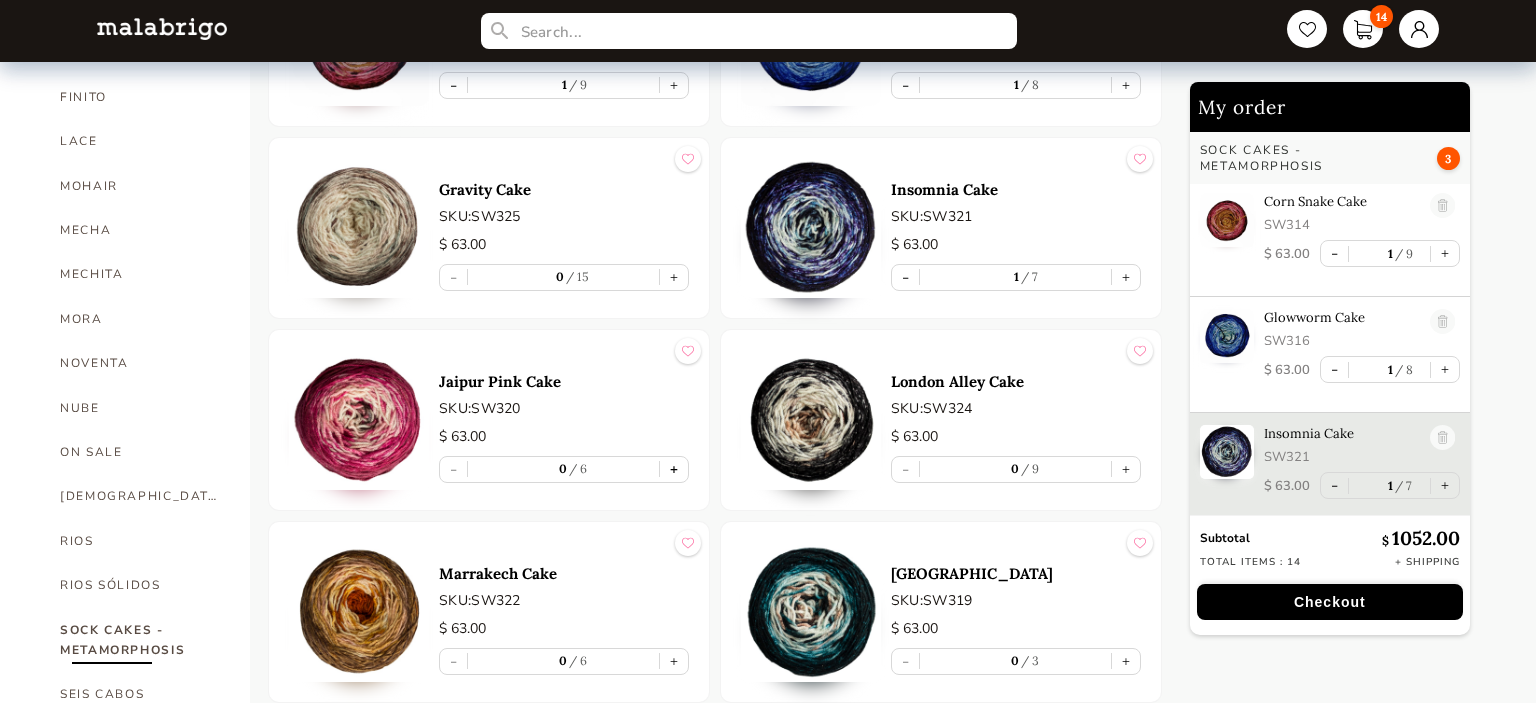 click on "+" at bounding box center (674, 469) 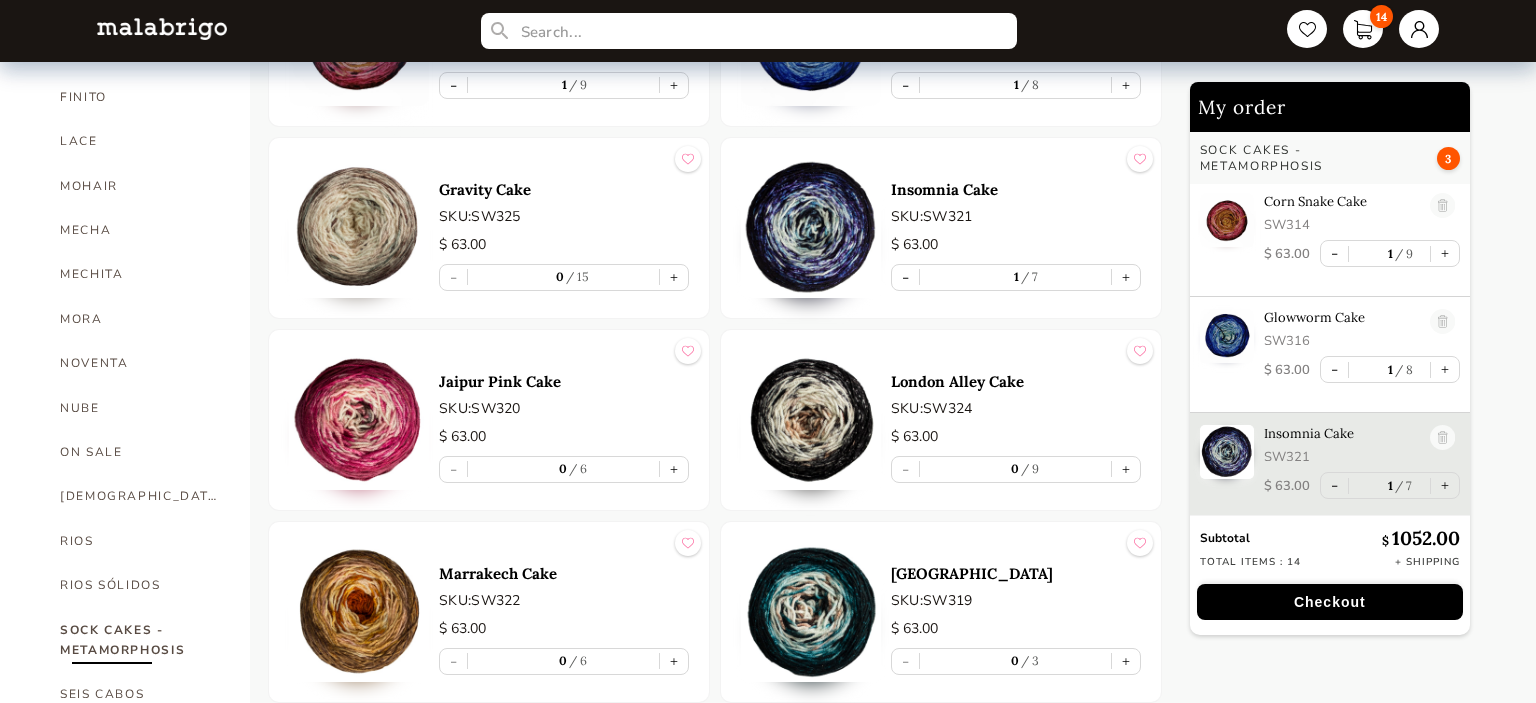 type on "1" 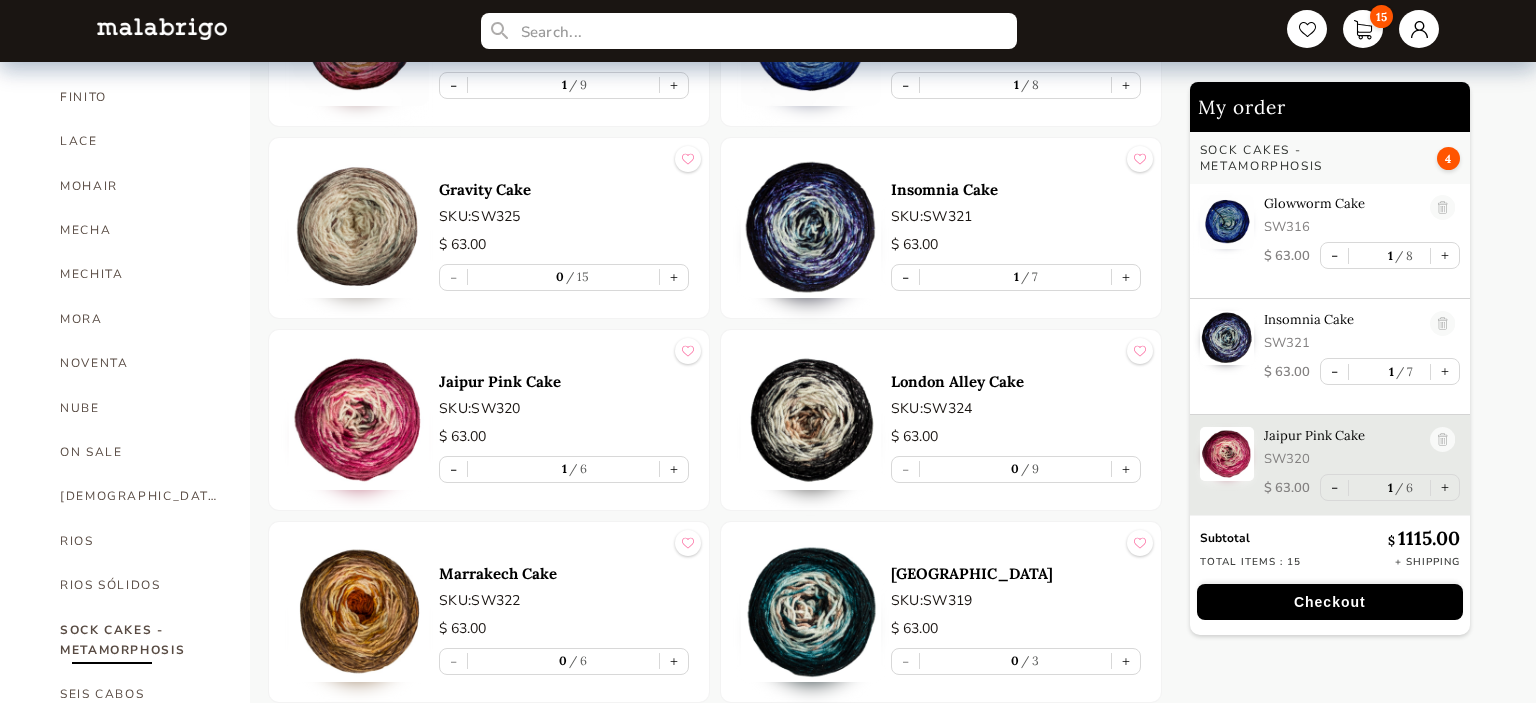 scroll, scrollTop: 1576, scrollLeft: 0, axis: vertical 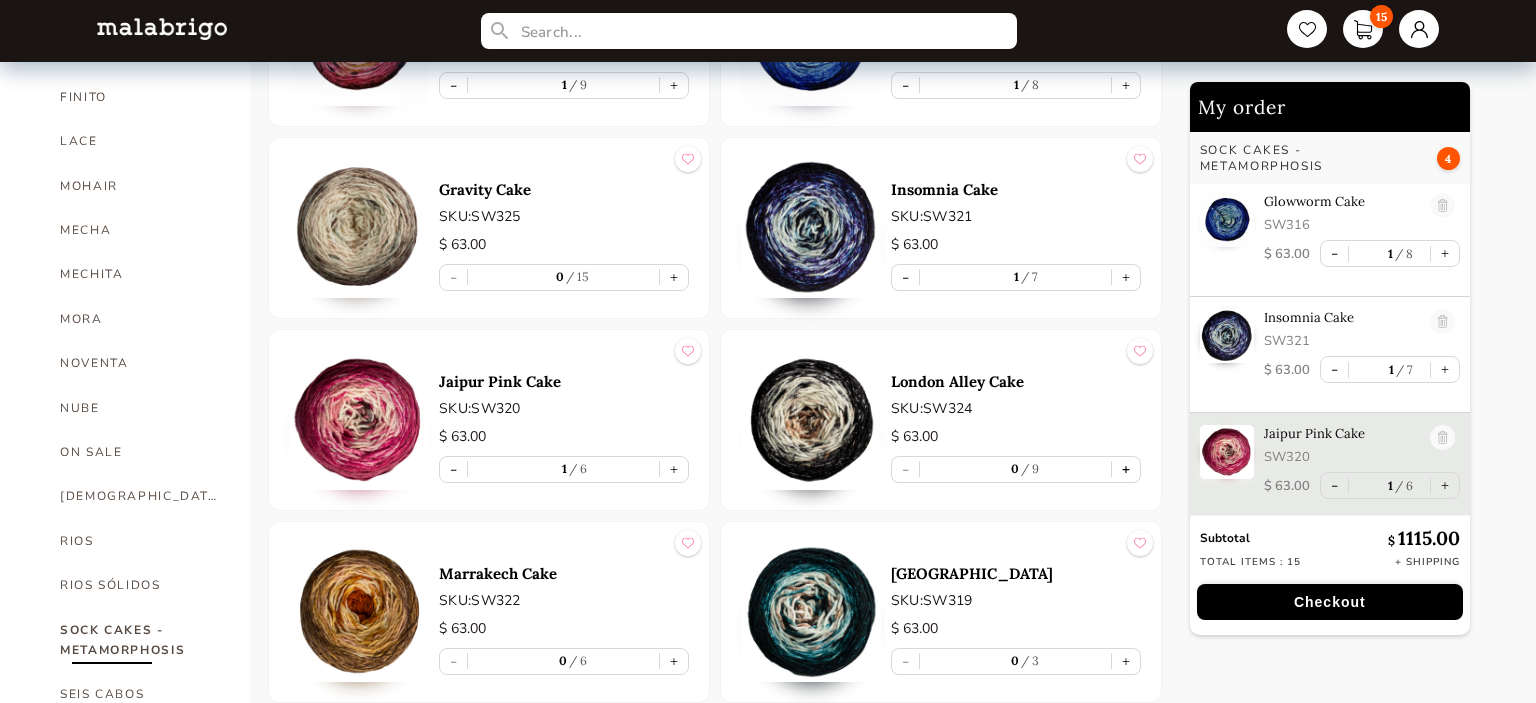 click on "+" at bounding box center [1126, 469] 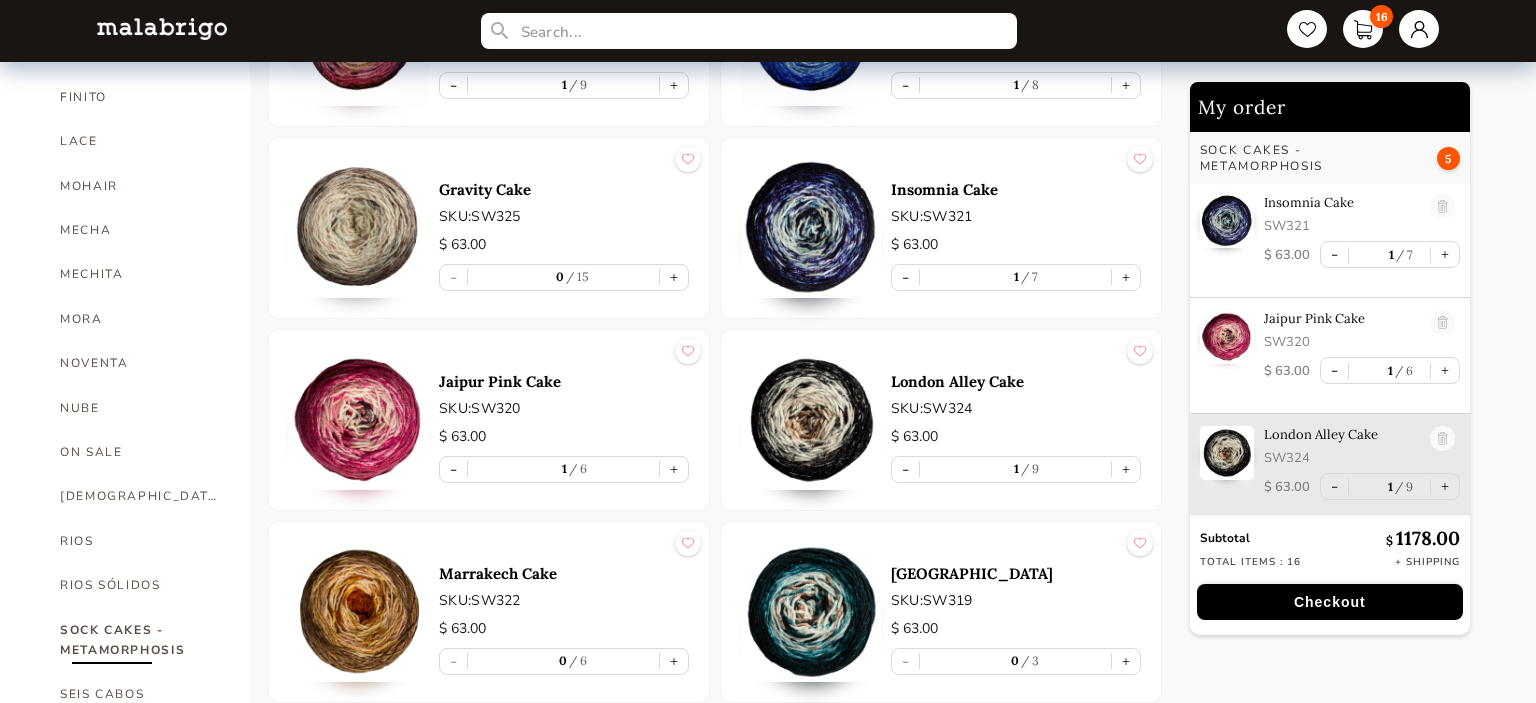 scroll, scrollTop: 1692, scrollLeft: 0, axis: vertical 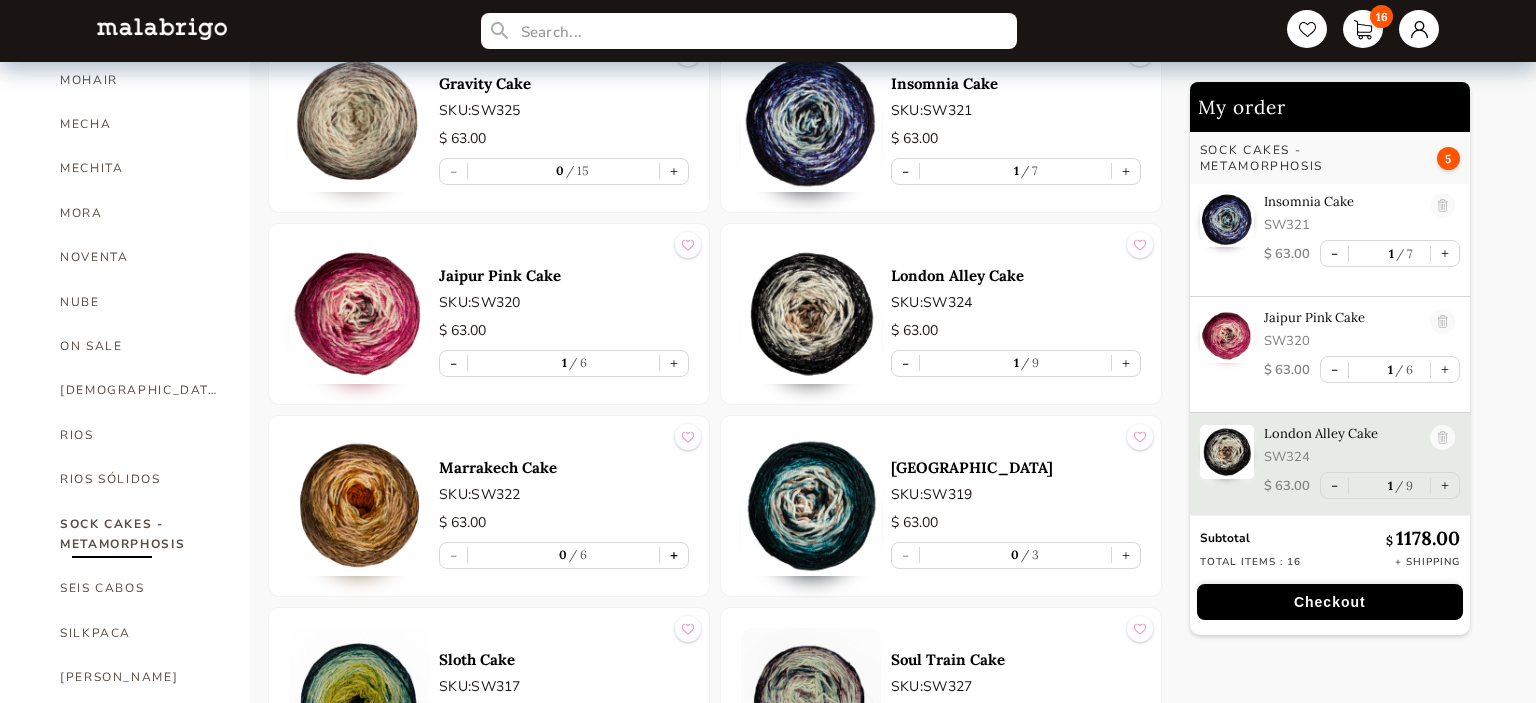 click on "+" at bounding box center (674, 555) 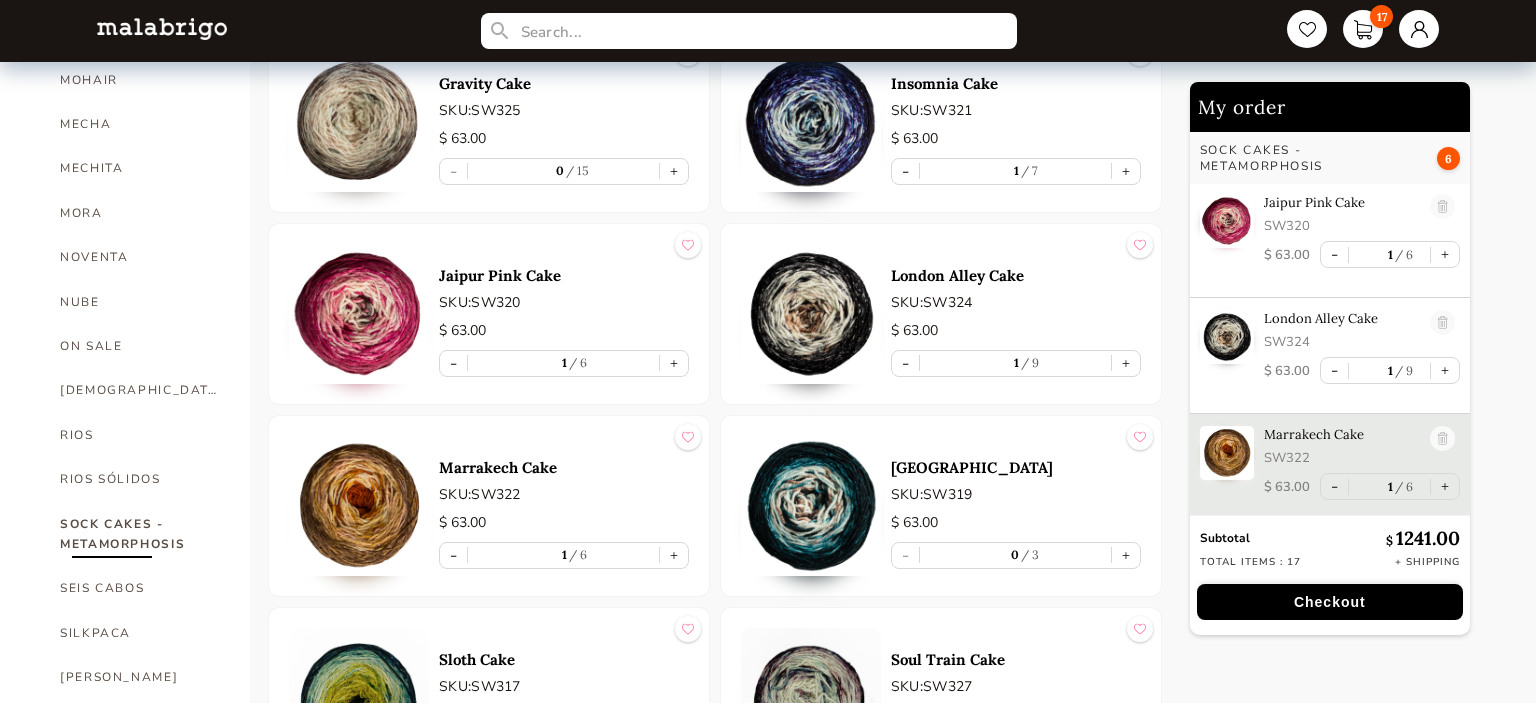 scroll, scrollTop: 1808, scrollLeft: 0, axis: vertical 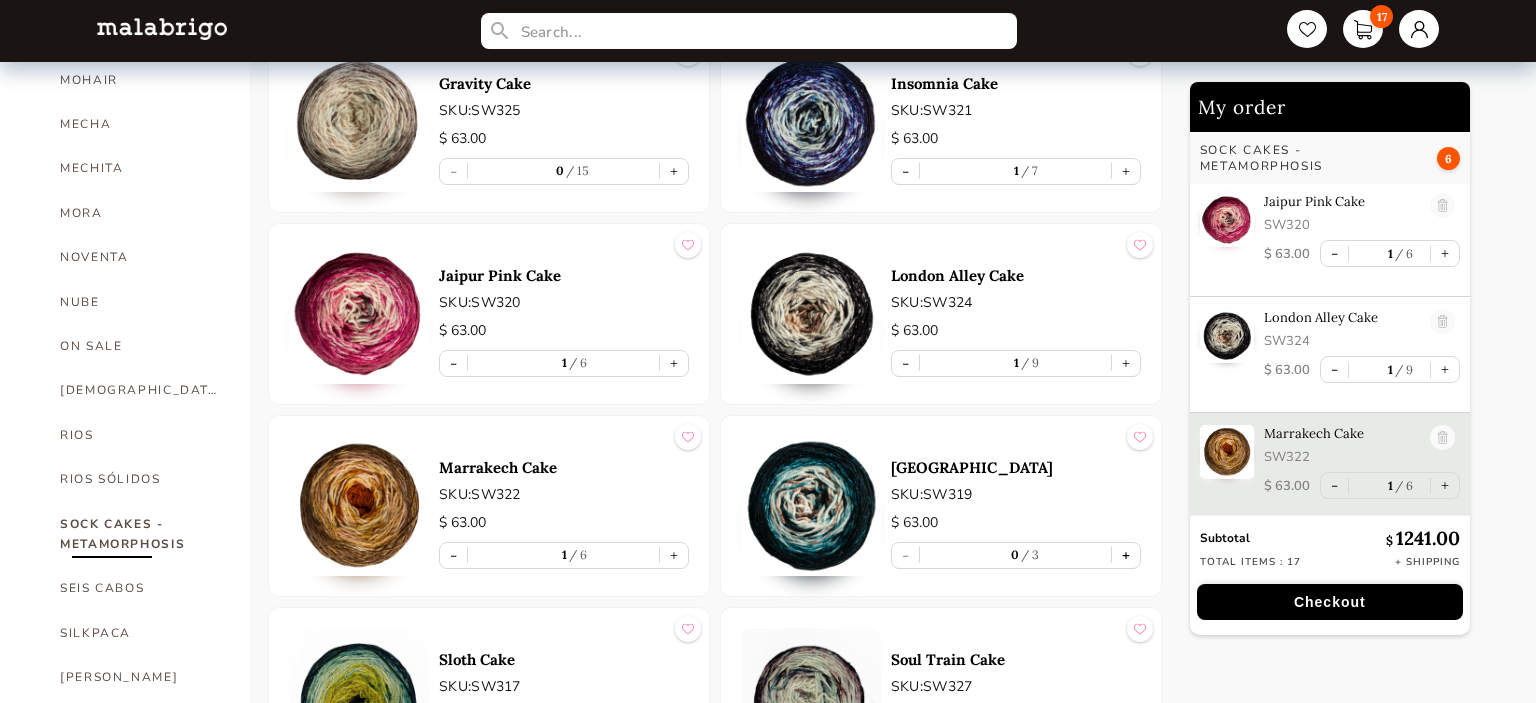 click on "+" at bounding box center [1126, 555] 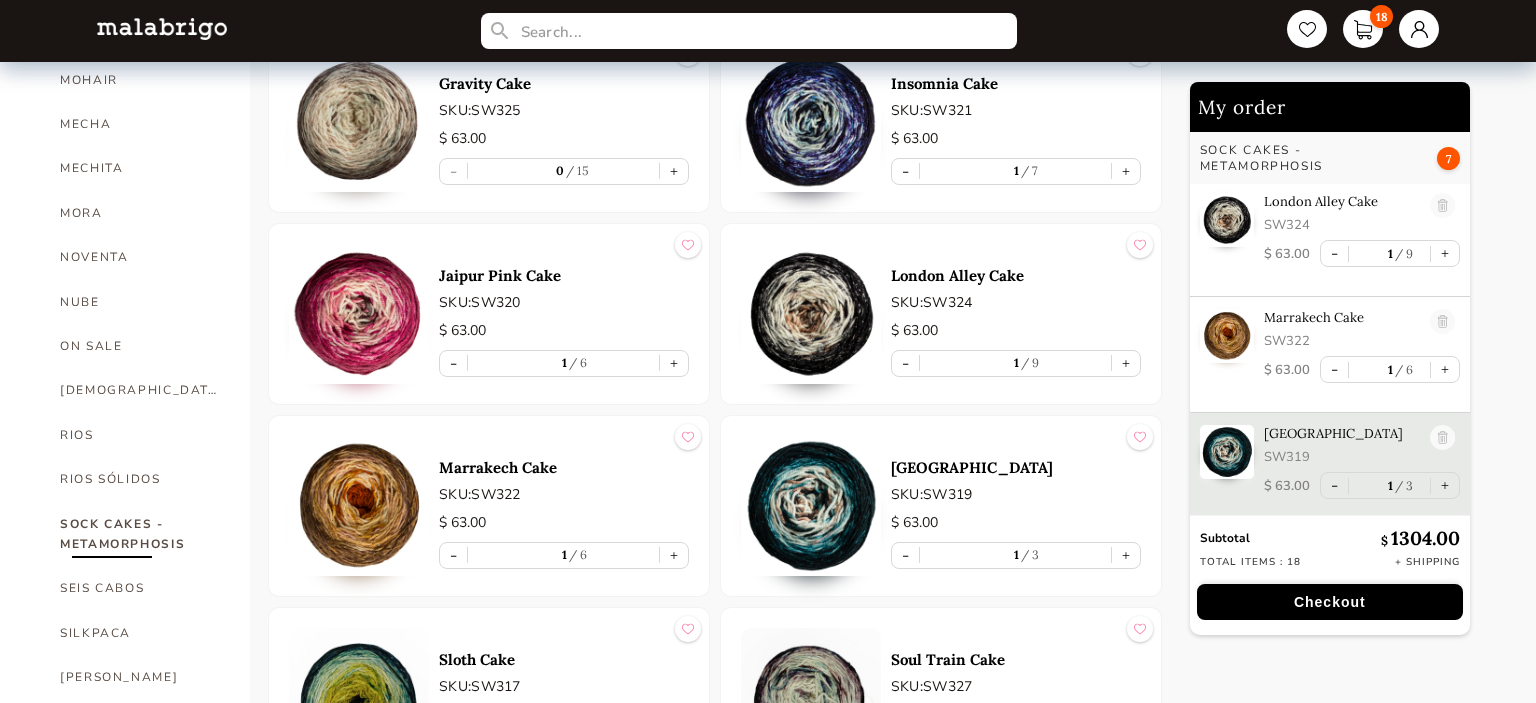 scroll, scrollTop: 1924, scrollLeft: 0, axis: vertical 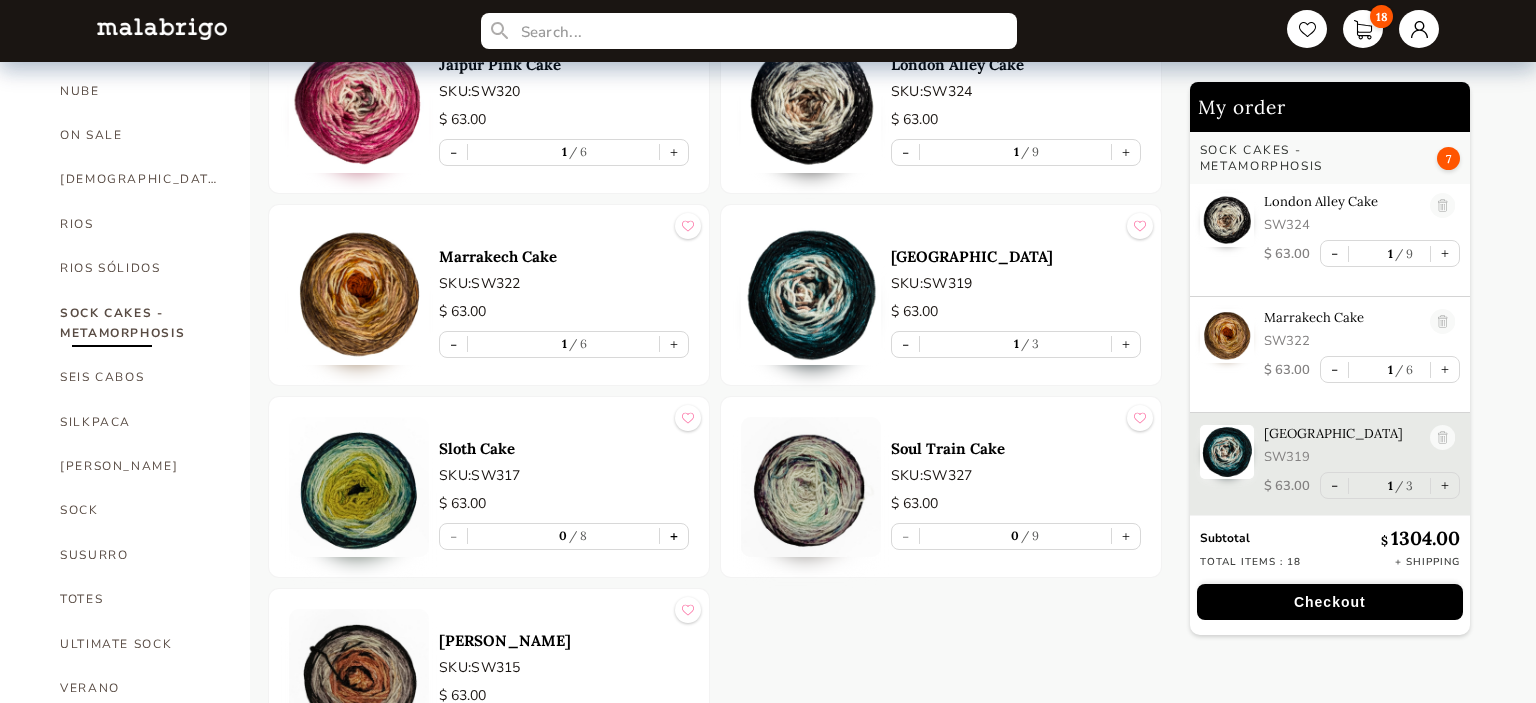 click on "+" at bounding box center (674, 536) 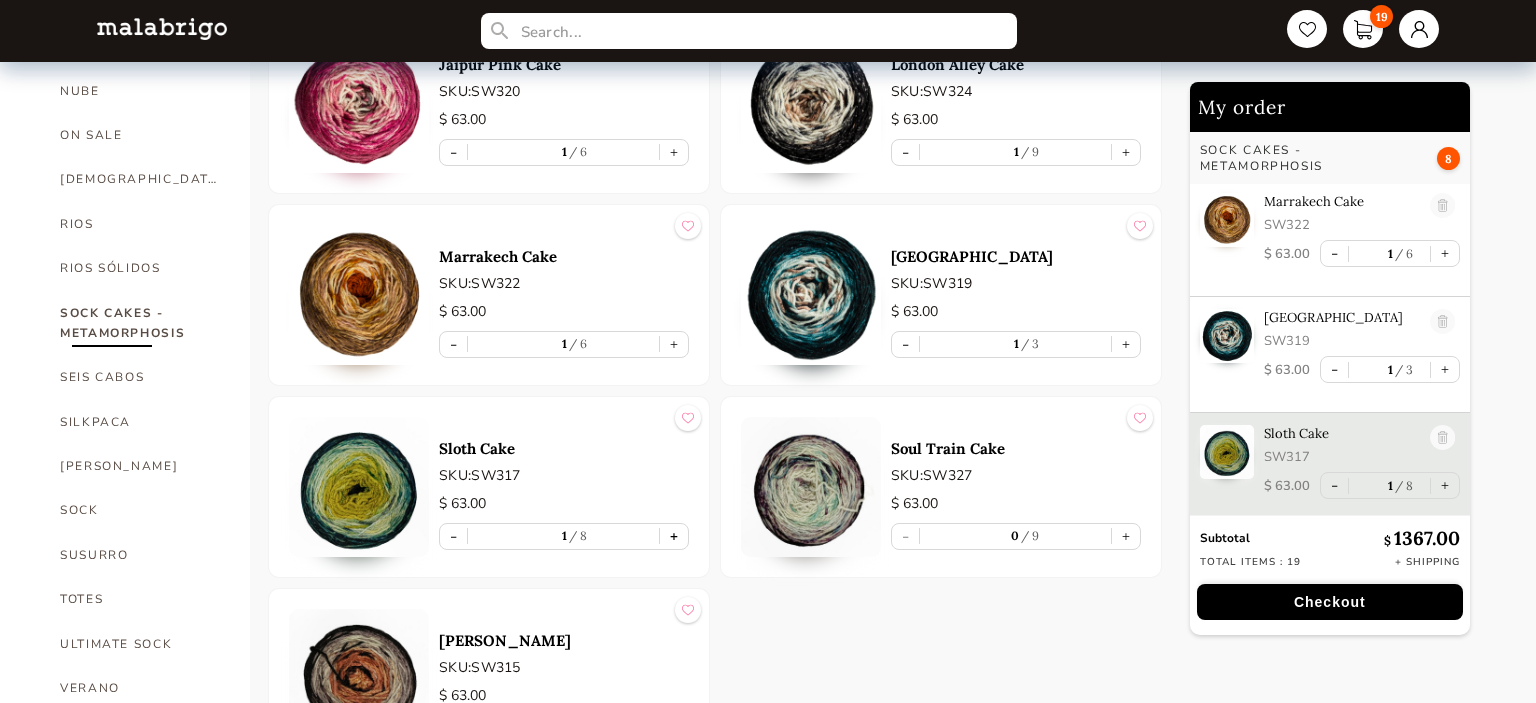 scroll, scrollTop: 2041, scrollLeft: 0, axis: vertical 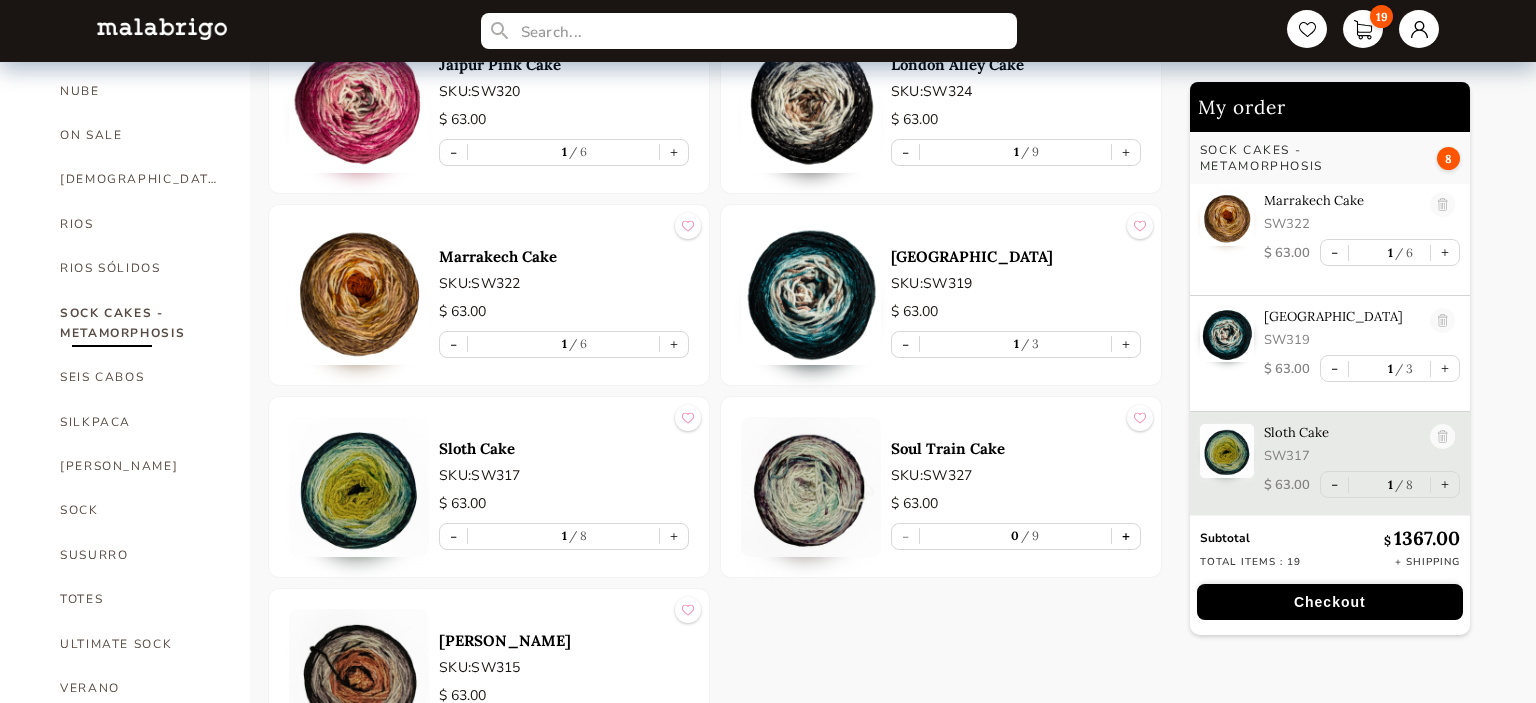 click on "+" at bounding box center (1126, 536) 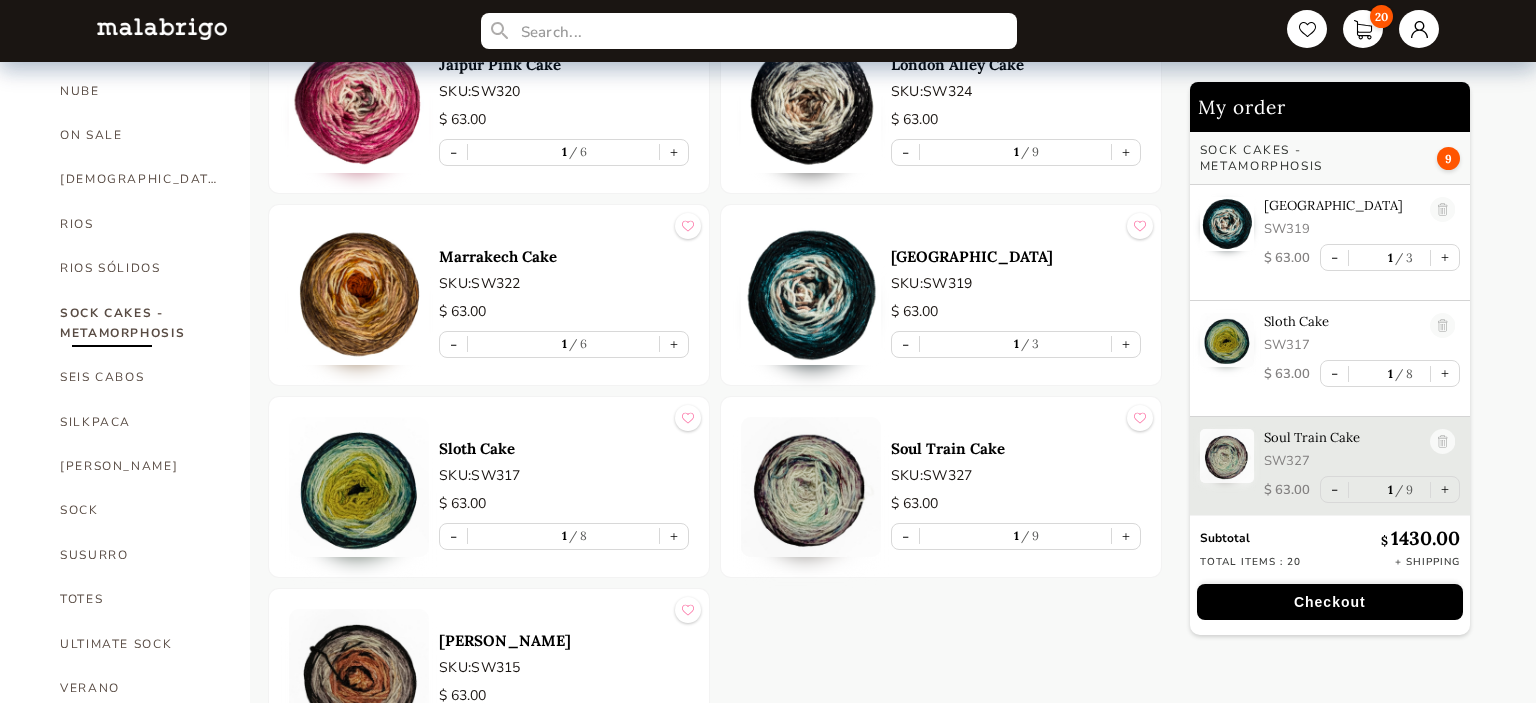 scroll, scrollTop: 2155, scrollLeft: 0, axis: vertical 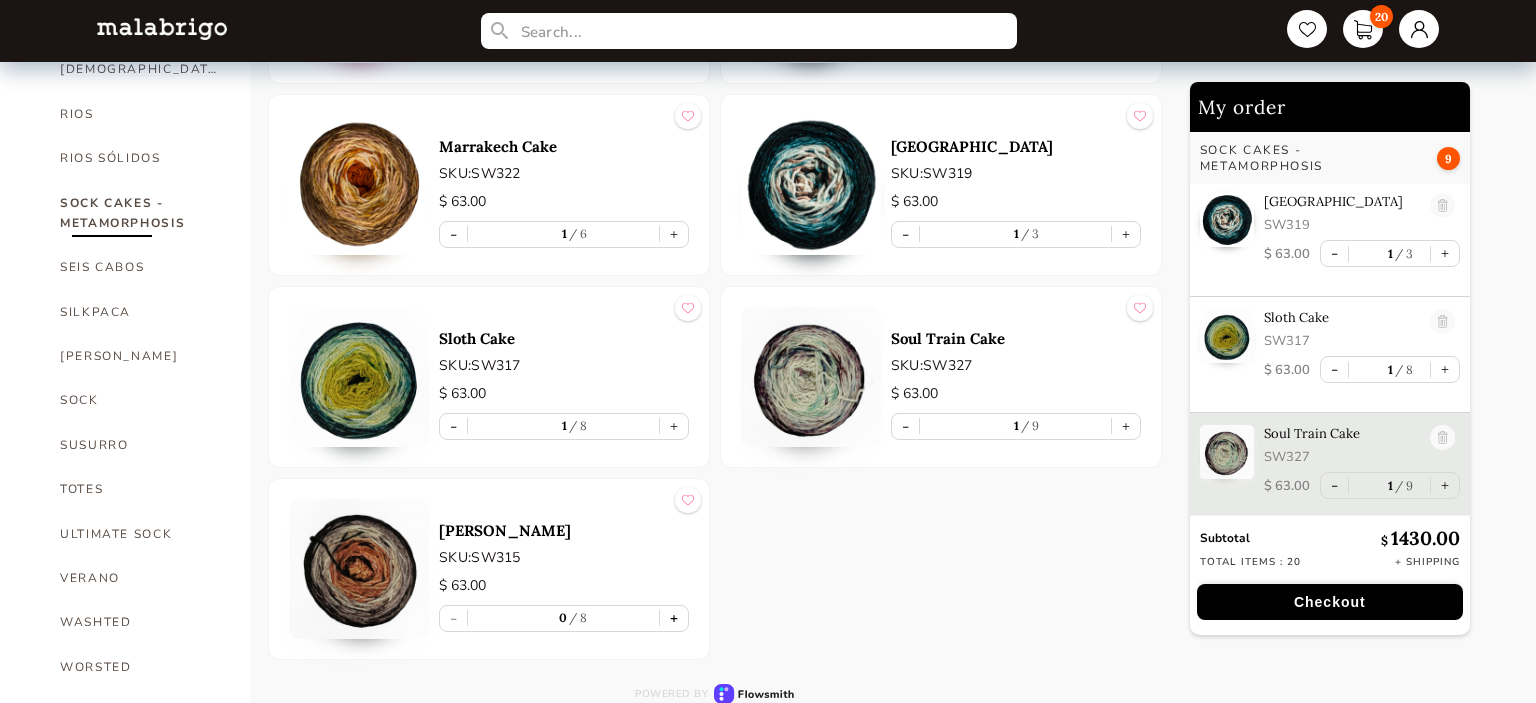 click on "+" at bounding box center [674, 618] 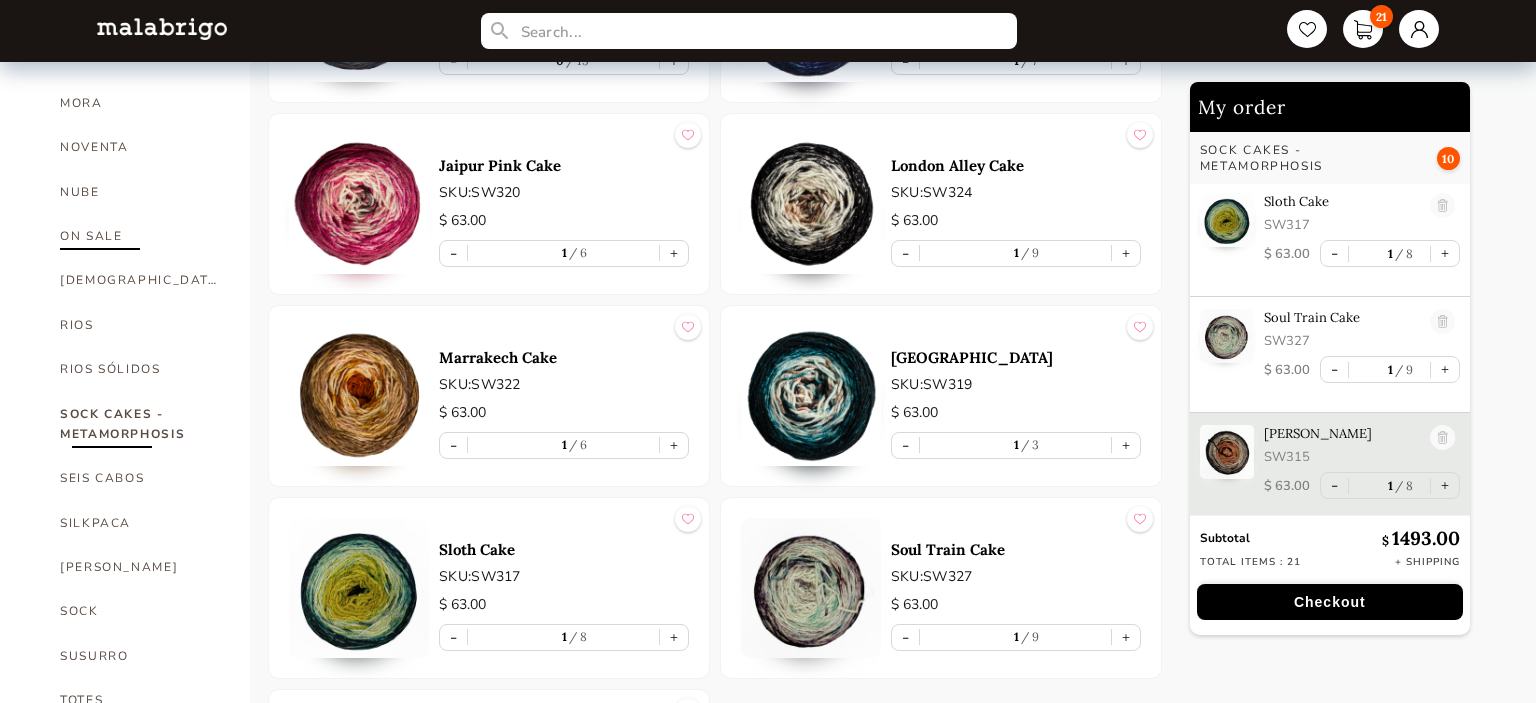 click on "ON SALE" at bounding box center [140, 236] 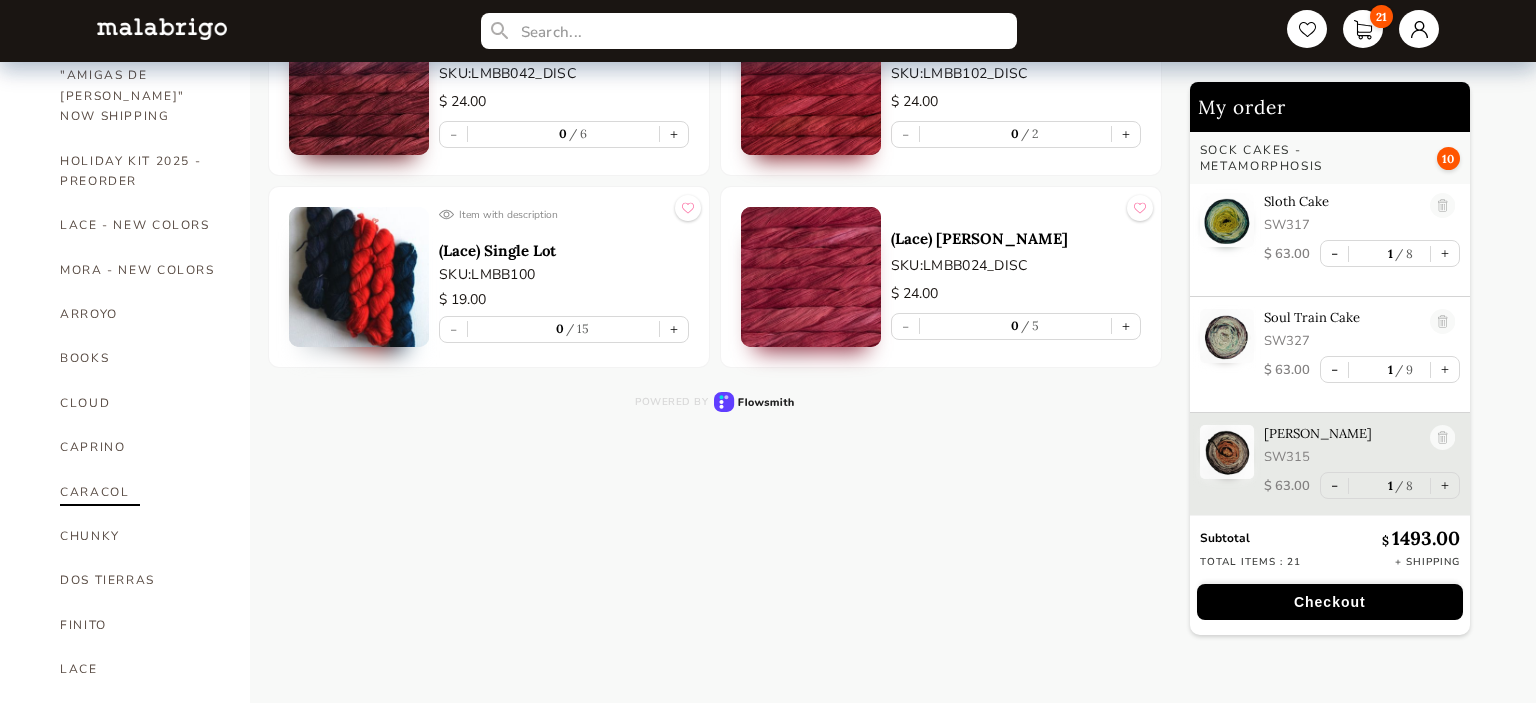 scroll, scrollTop: 422, scrollLeft: 0, axis: vertical 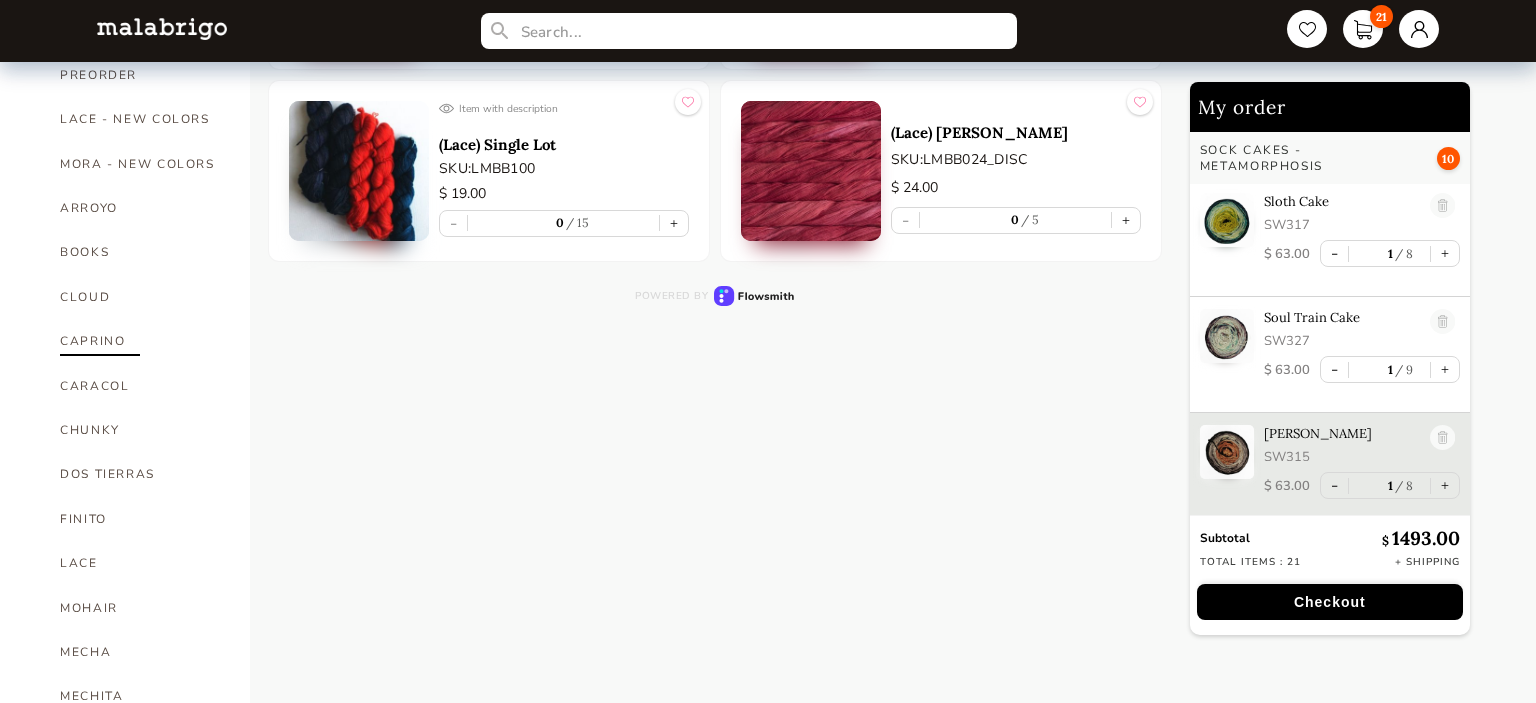 click on "CAPRINO" at bounding box center (140, 341) 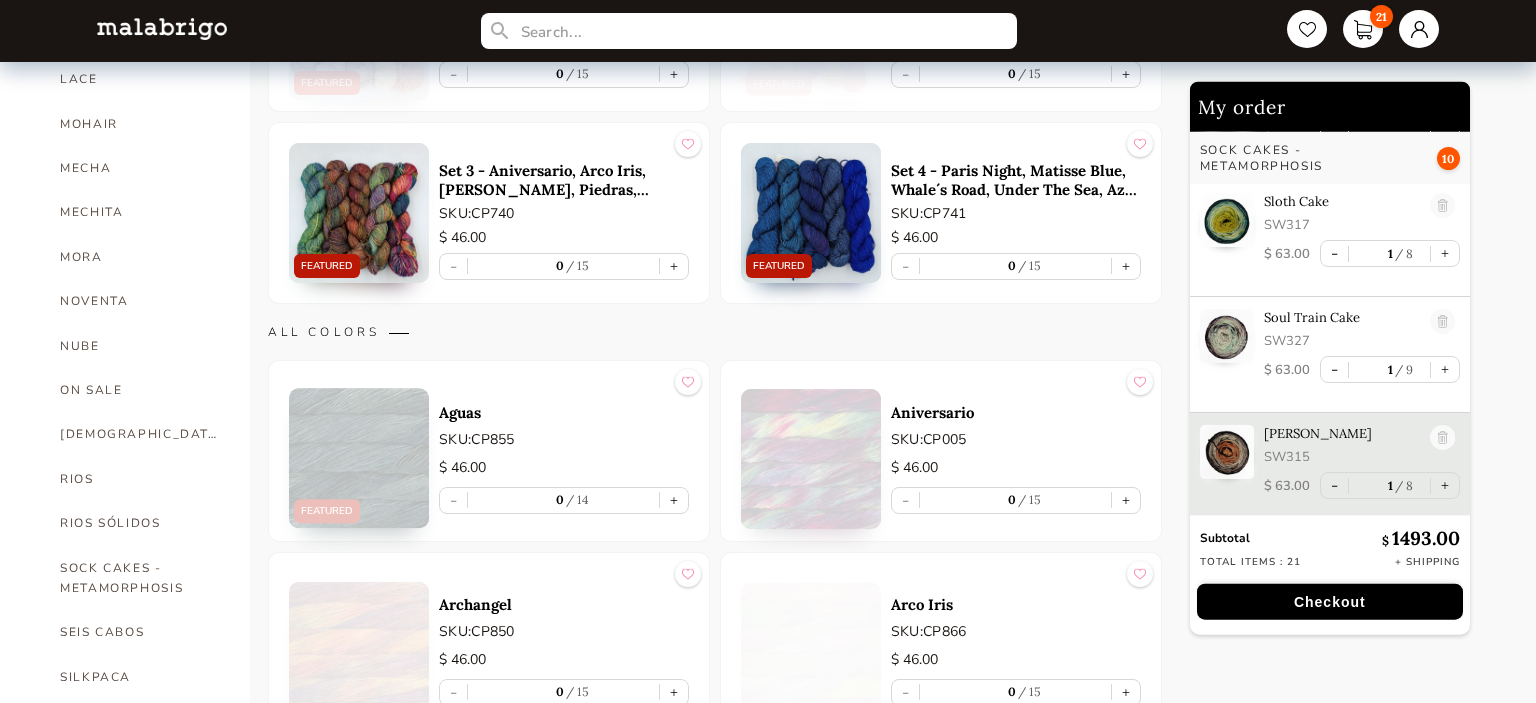 scroll, scrollTop: 950, scrollLeft: 0, axis: vertical 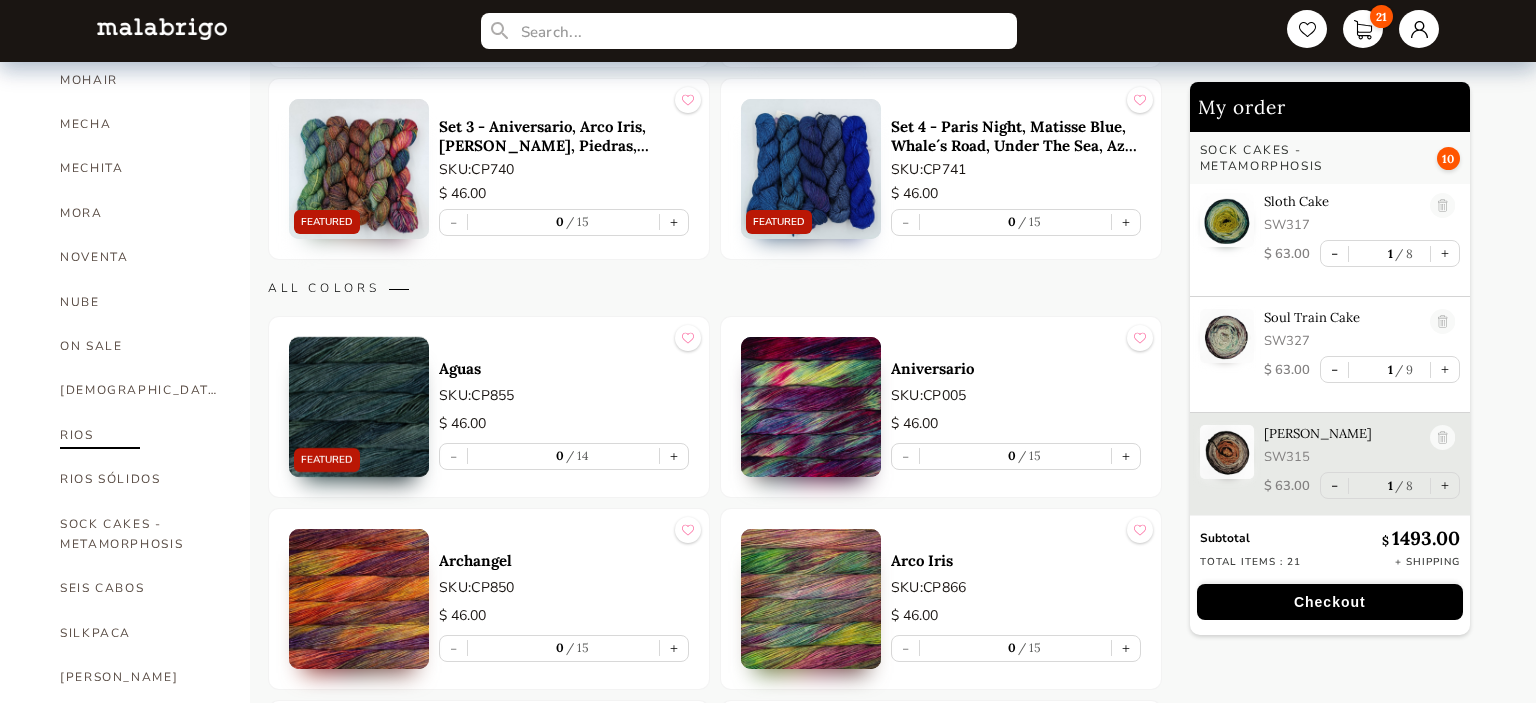click on "RIOS" at bounding box center (140, 435) 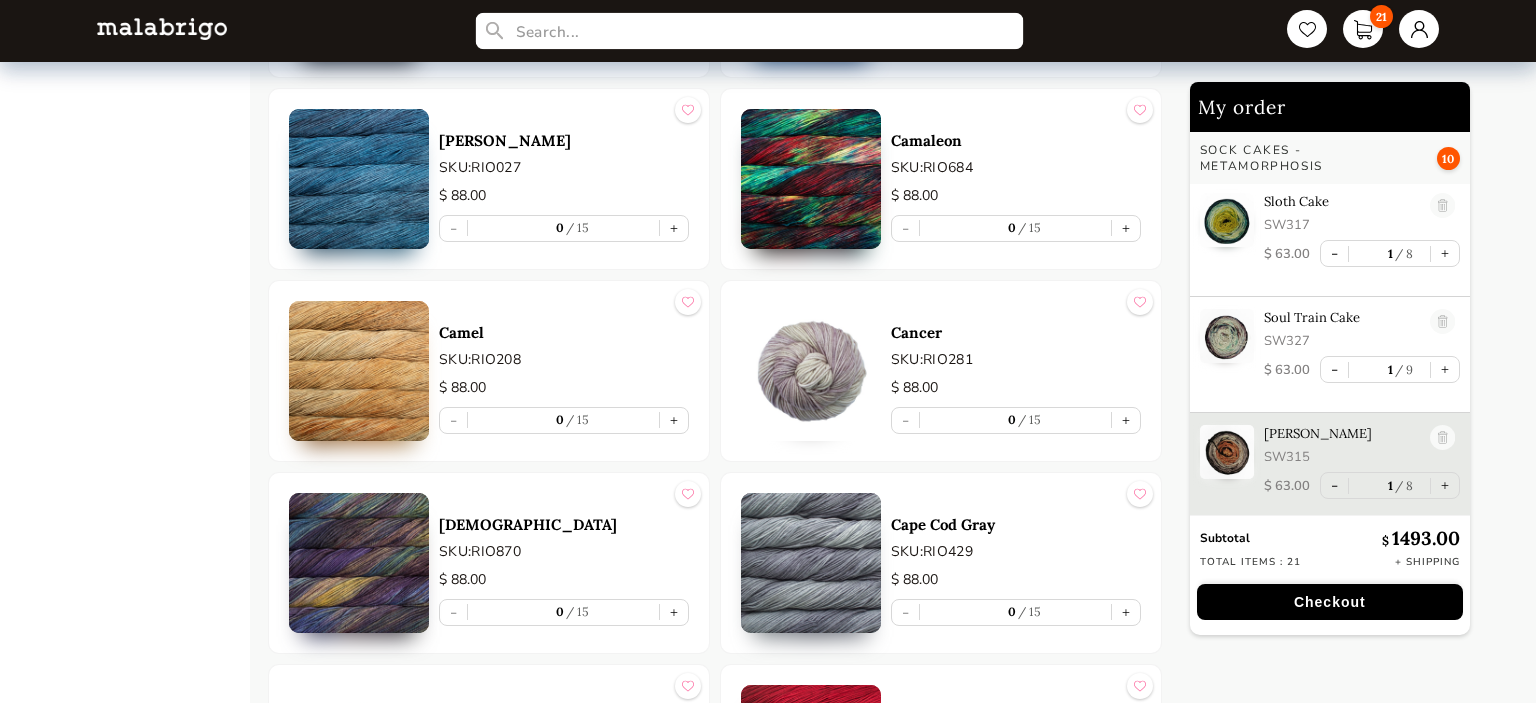 click at bounding box center [749, 31] 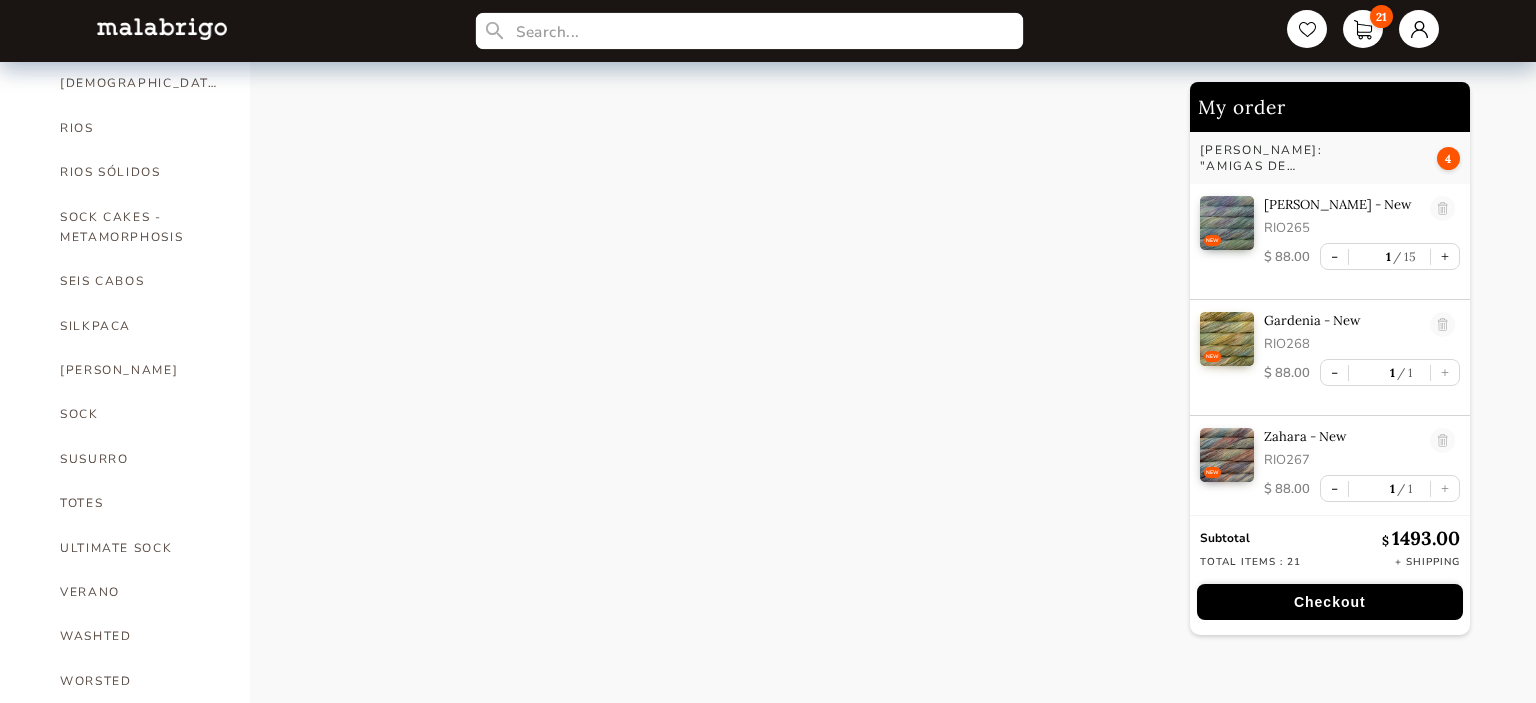 scroll, scrollTop: 1236, scrollLeft: 0, axis: vertical 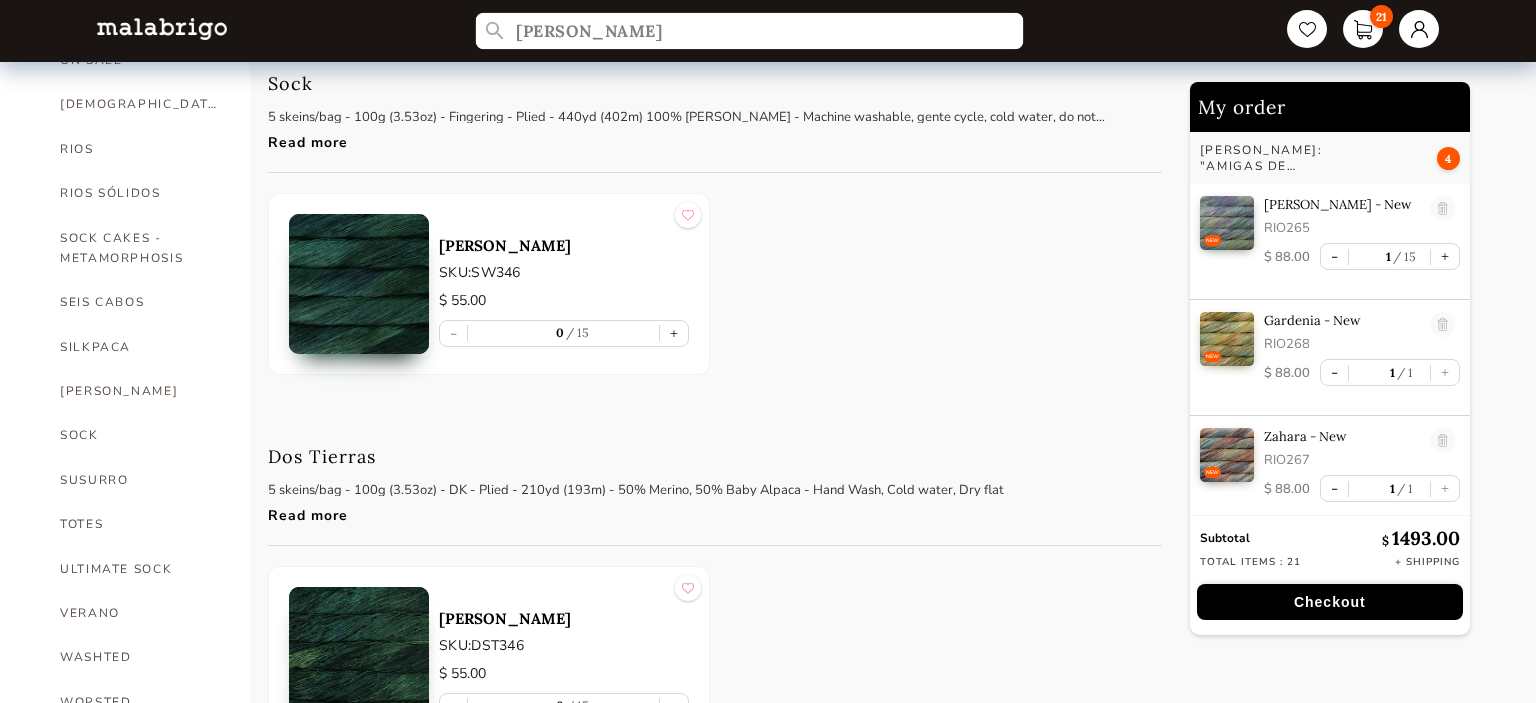 type on "[PERSON_NAME]" 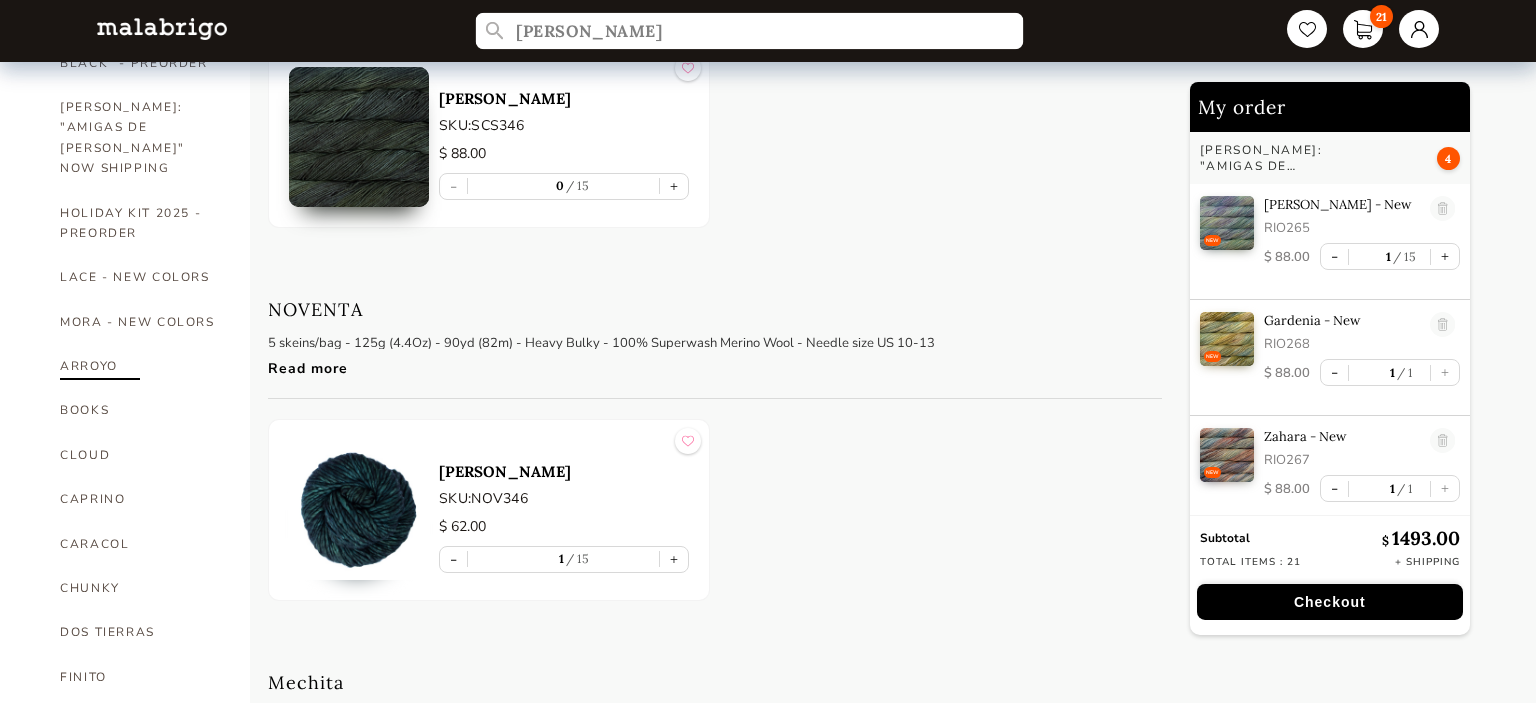 scroll, scrollTop: 316, scrollLeft: 0, axis: vertical 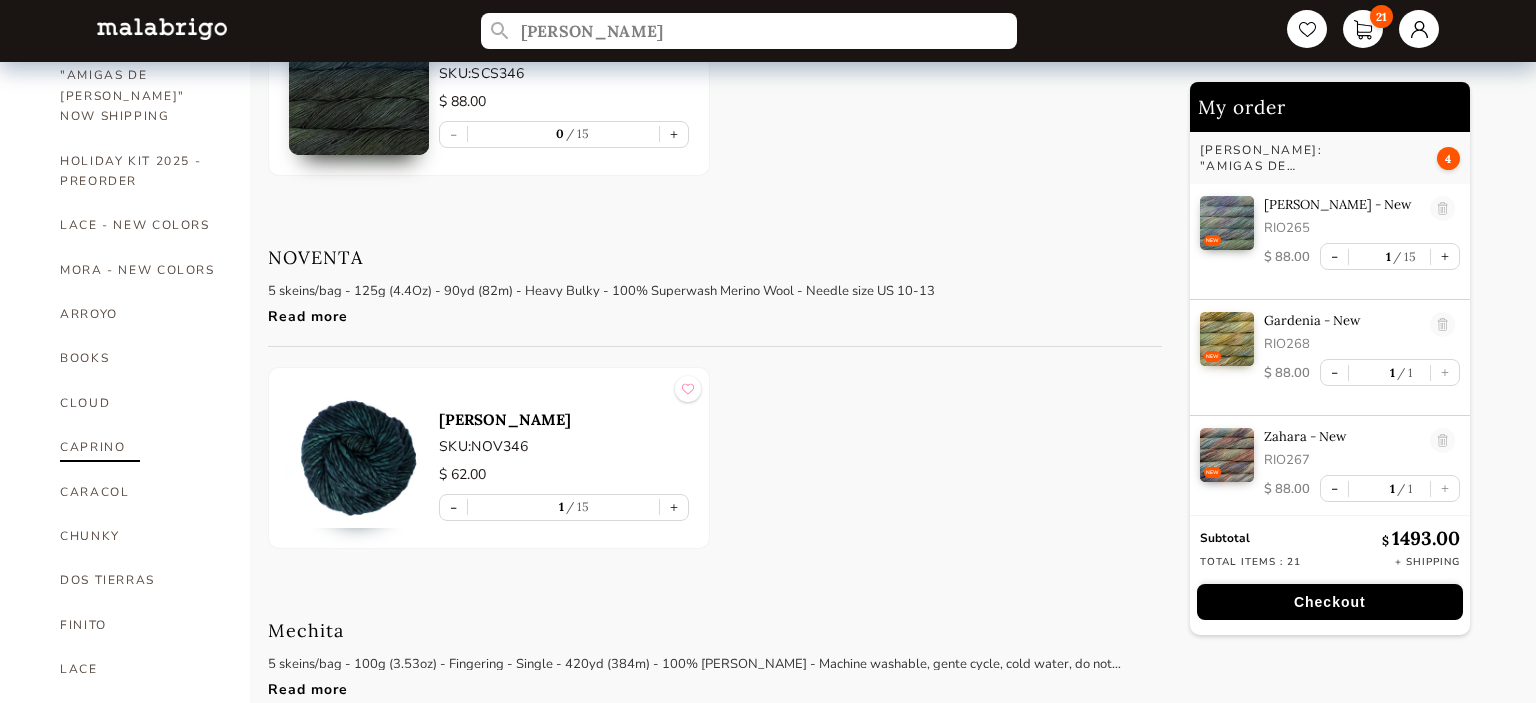 click on "CAPRINO" at bounding box center (140, 447) 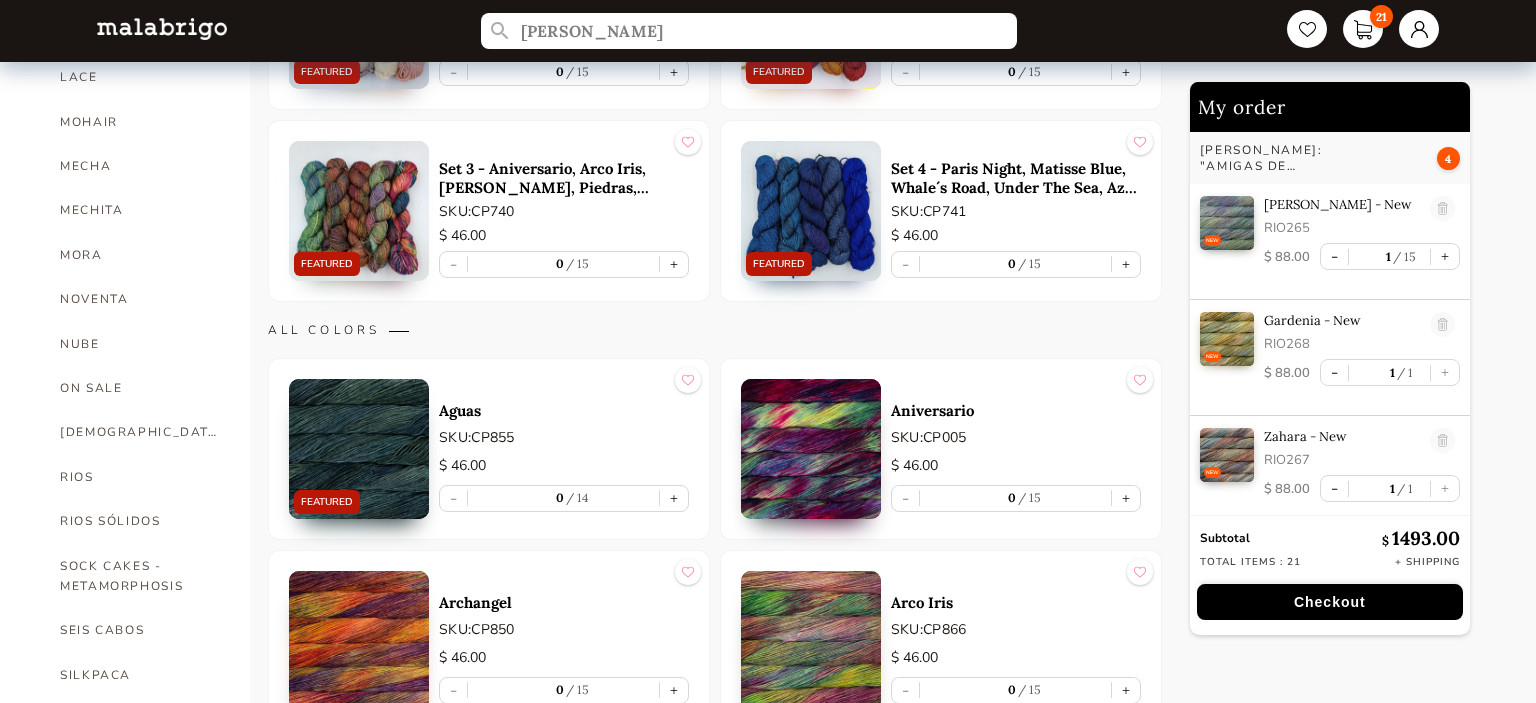 scroll, scrollTop: 950, scrollLeft: 0, axis: vertical 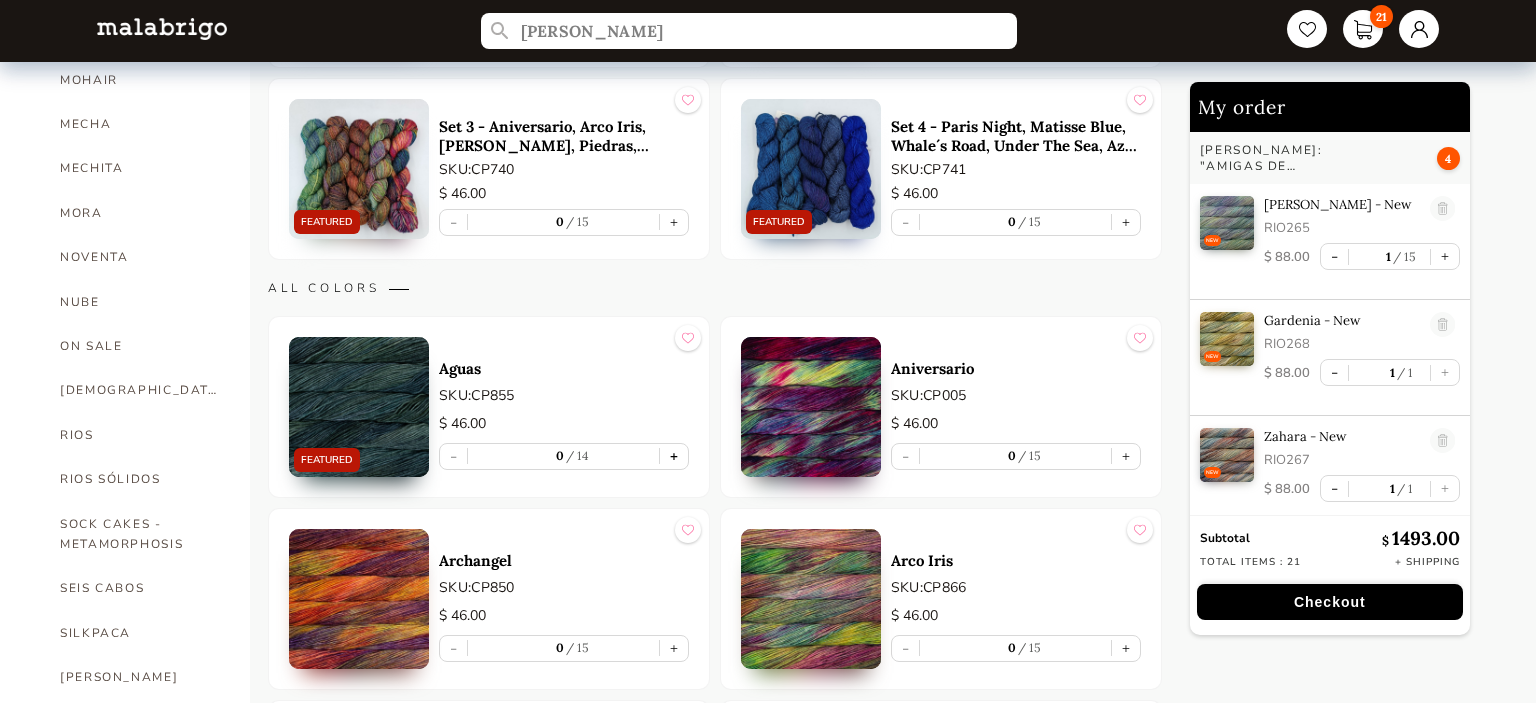 click on "+" at bounding box center [674, 456] 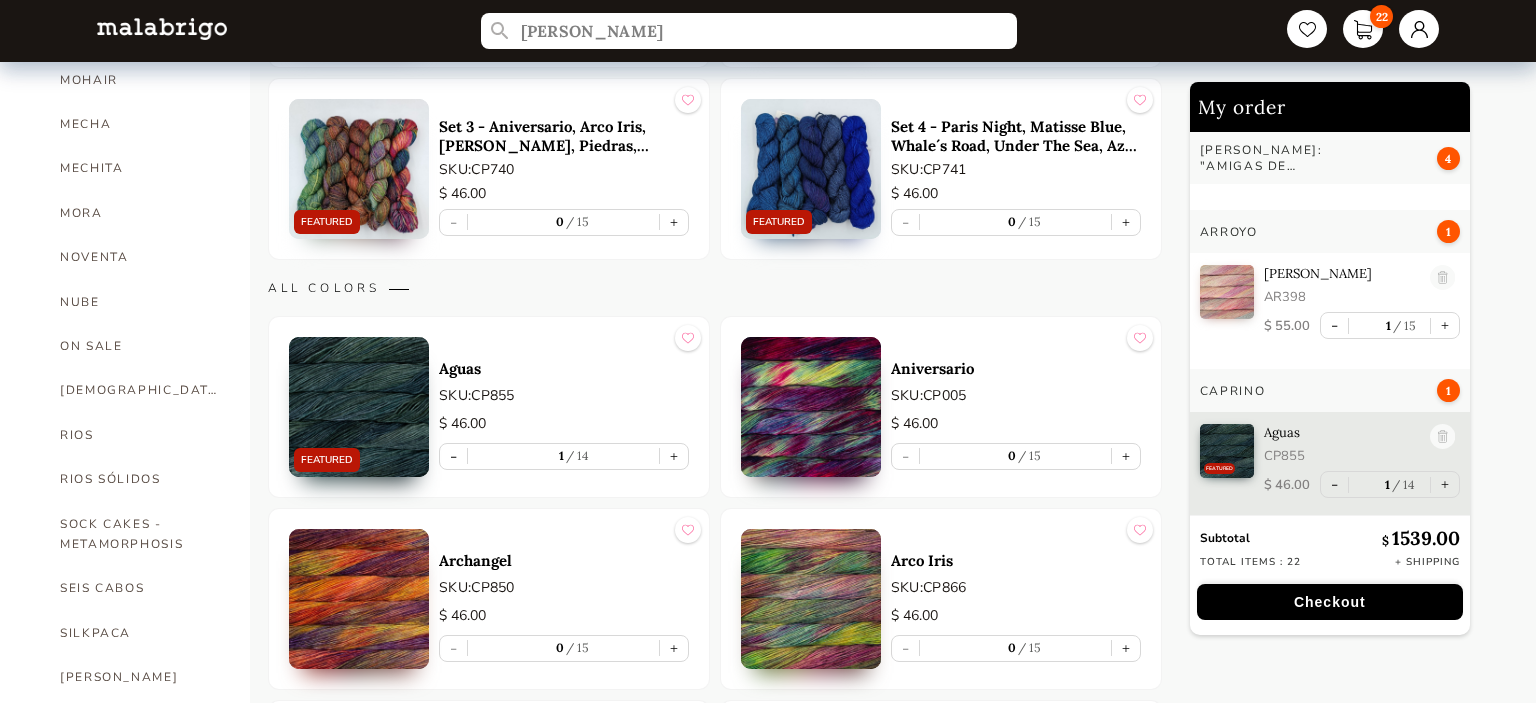scroll, scrollTop: 440, scrollLeft: 0, axis: vertical 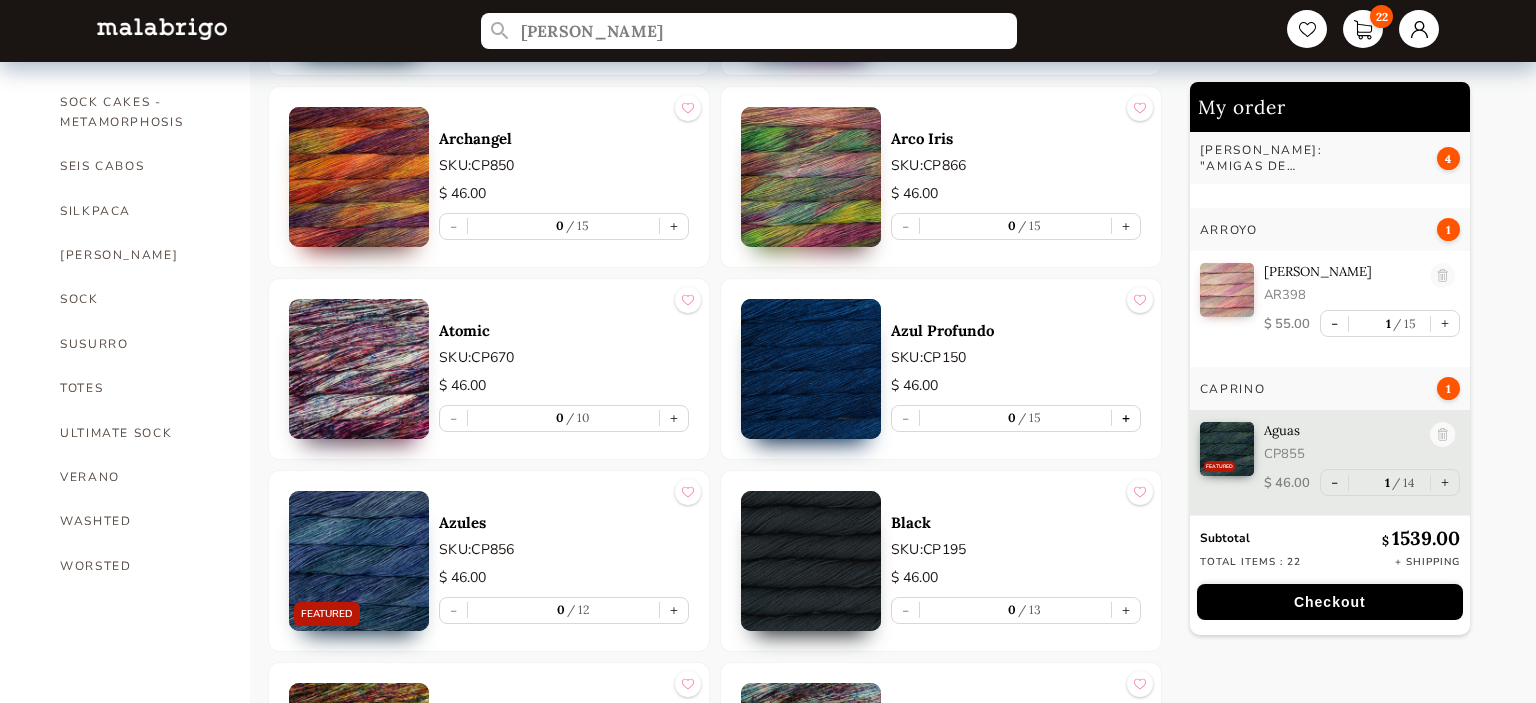 click on "+" at bounding box center (1126, 418) 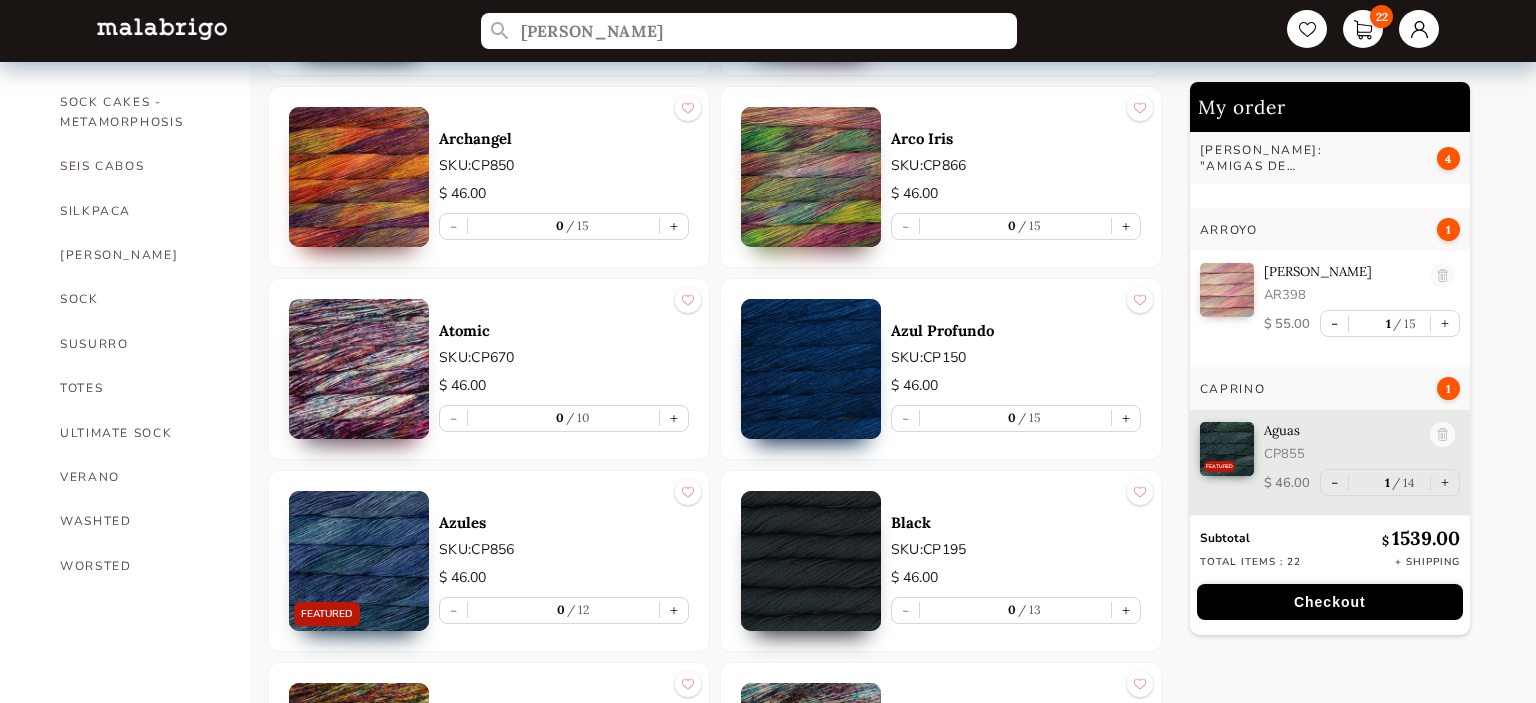 type on "1" 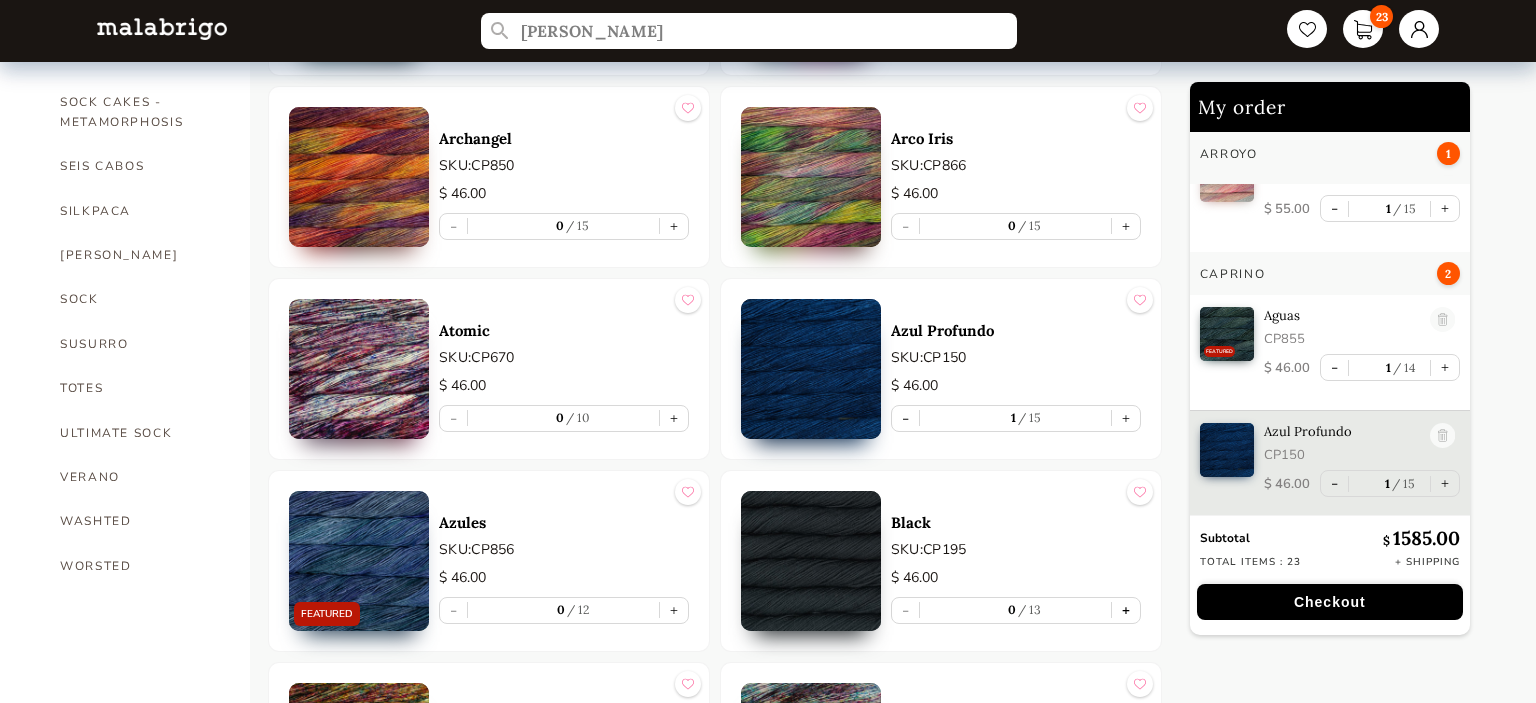click on "+" at bounding box center (1126, 610) 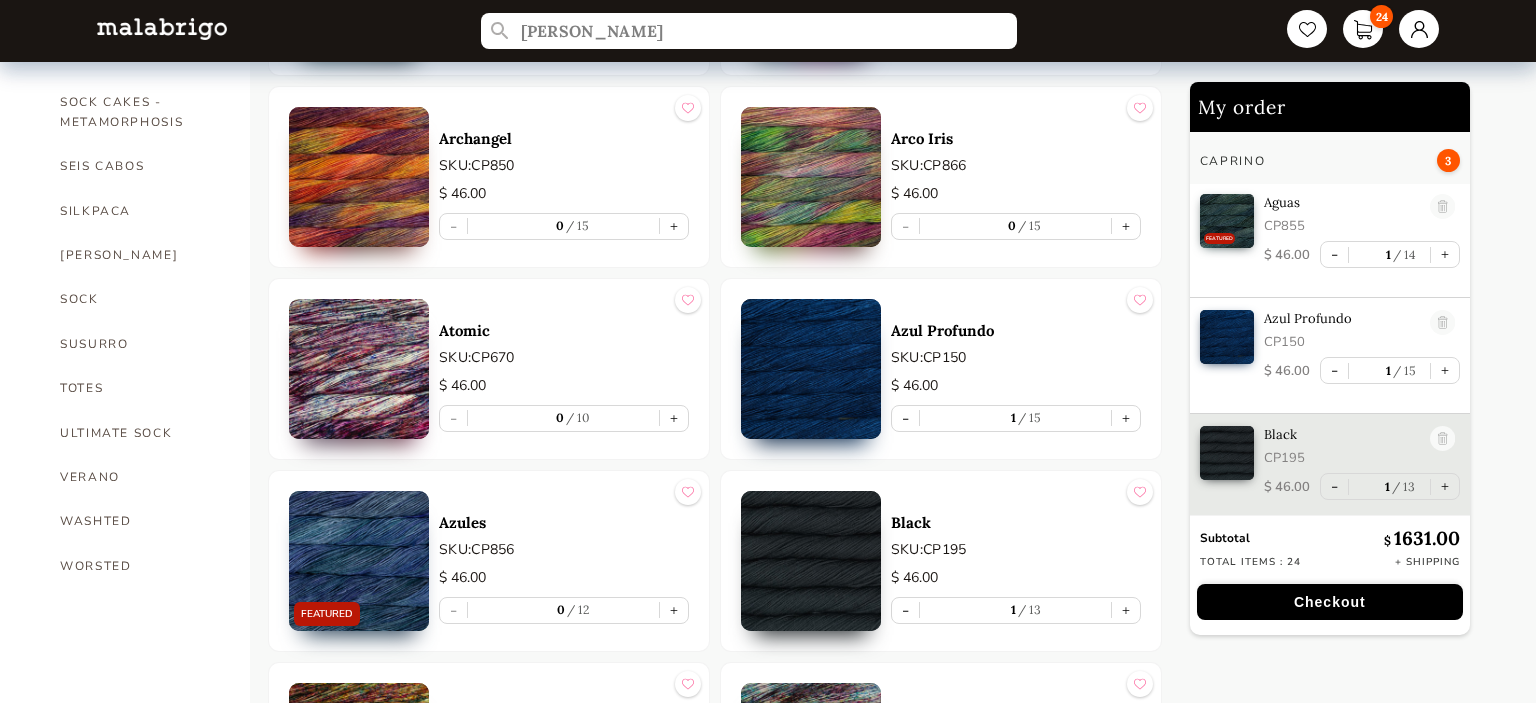 scroll, scrollTop: 669, scrollLeft: 0, axis: vertical 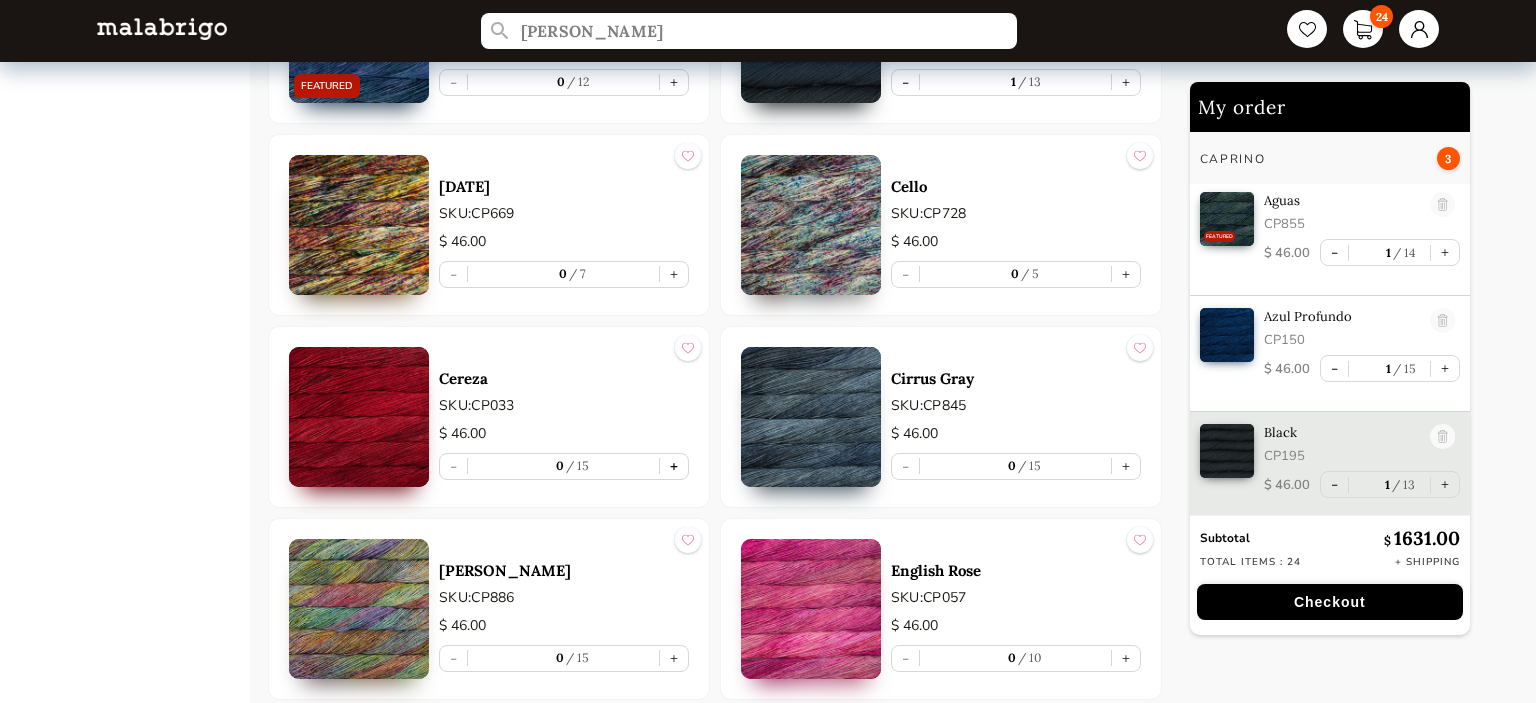 click on "+" at bounding box center (674, 466) 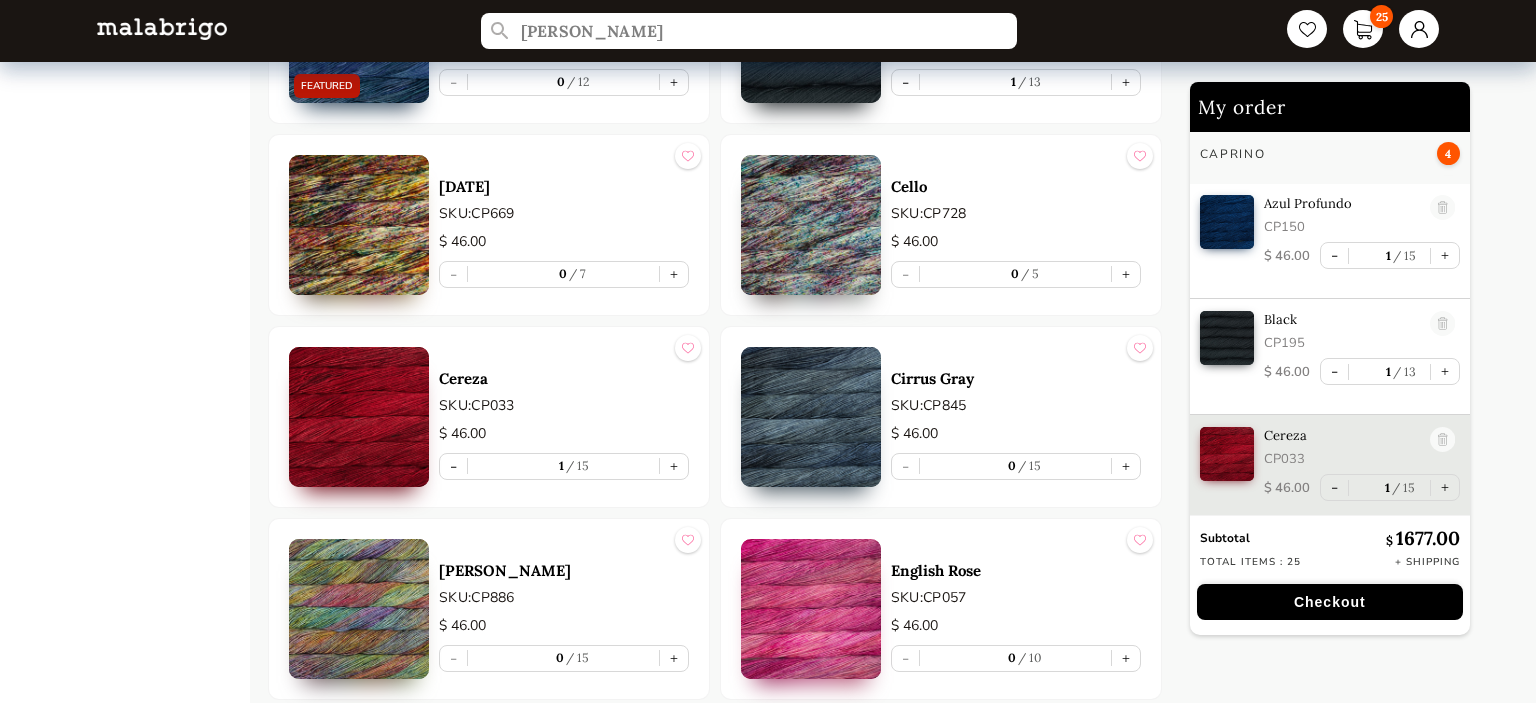 scroll, scrollTop: 784, scrollLeft: 0, axis: vertical 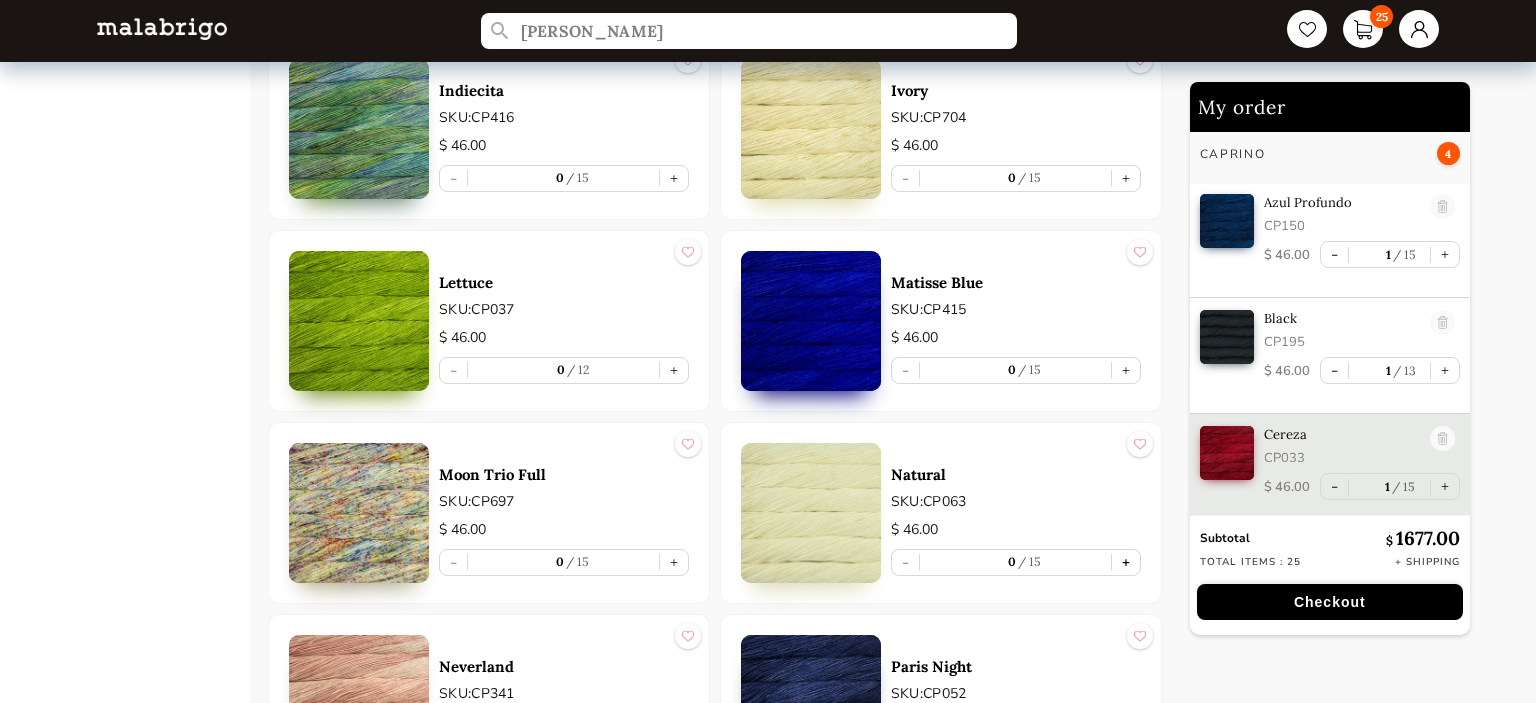 click on "+" at bounding box center (1126, 562) 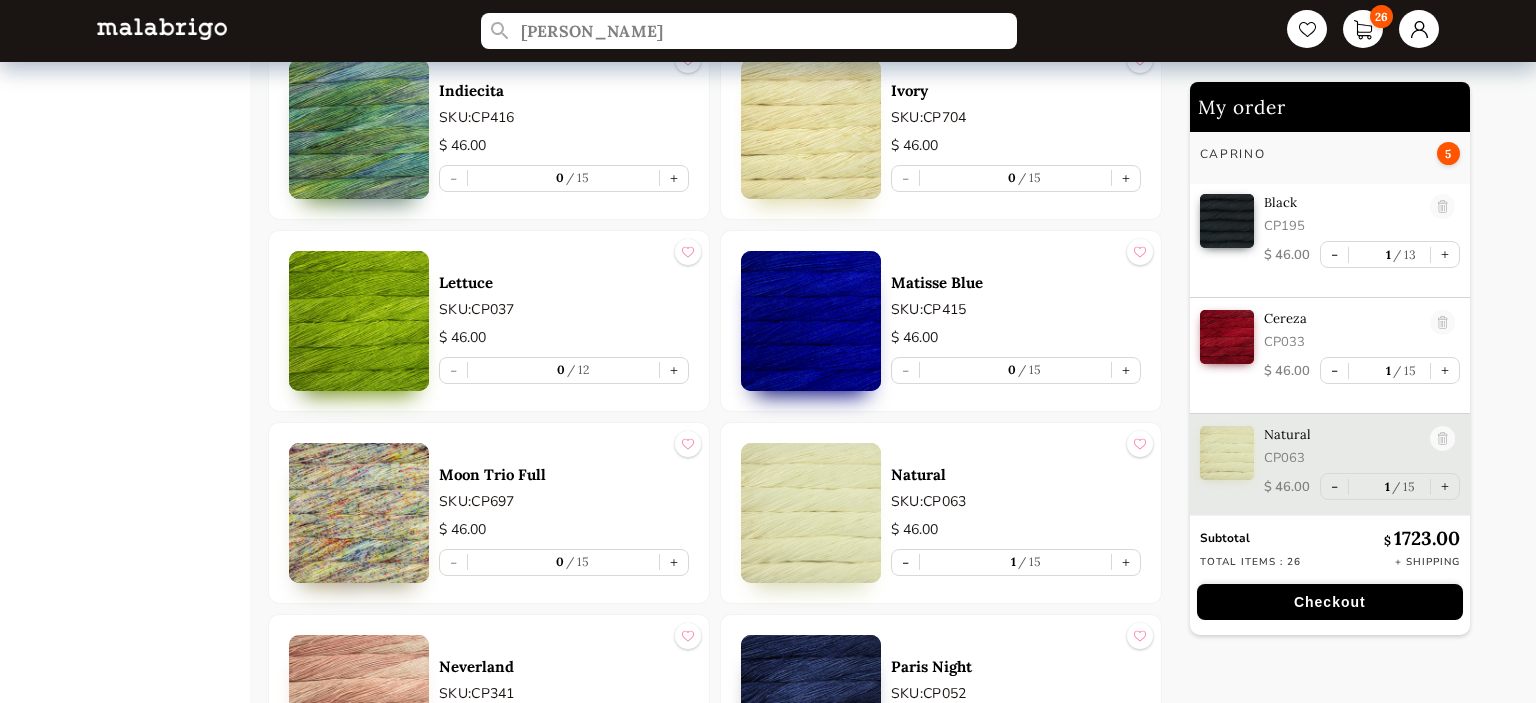 scroll, scrollTop: 901, scrollLeft: 0, axis: vertical 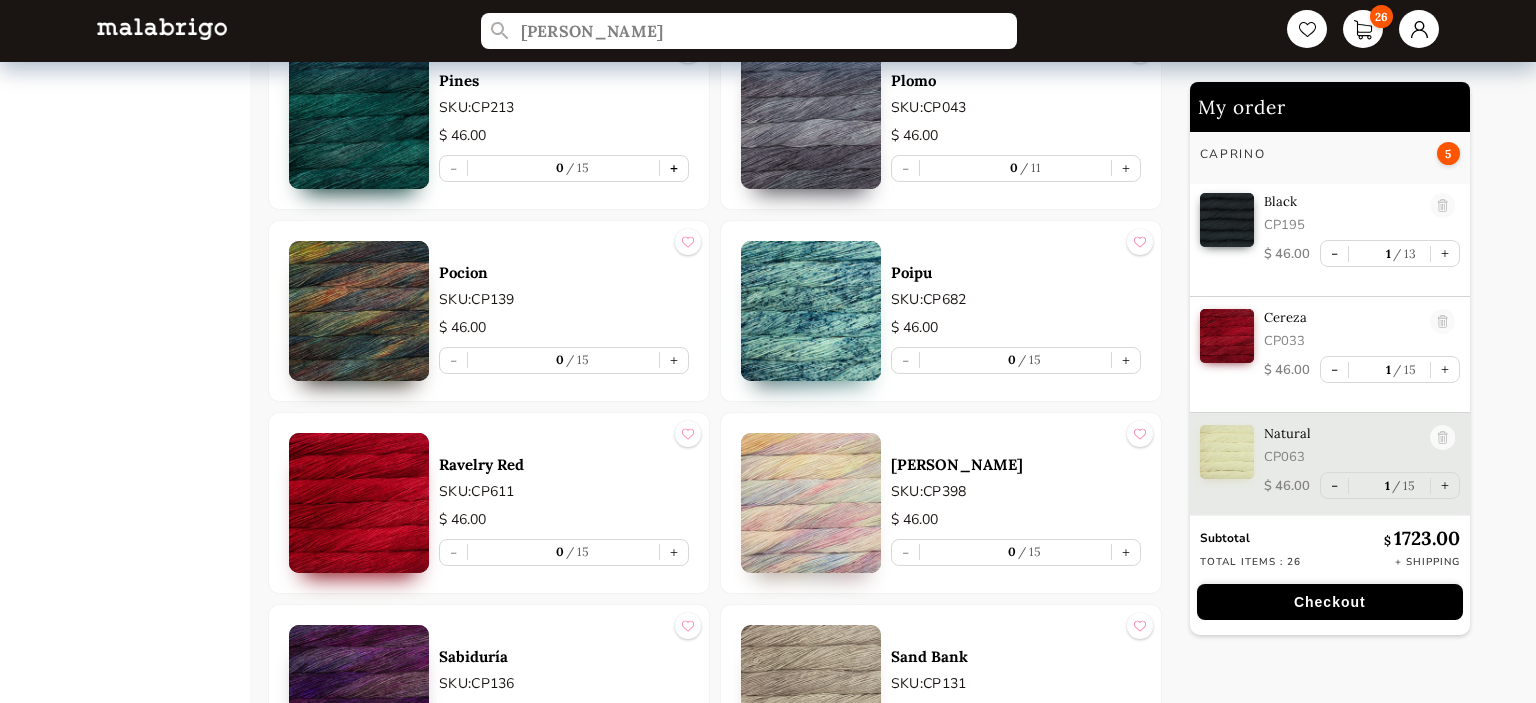 click on "+" at bounding box center (674, 168) 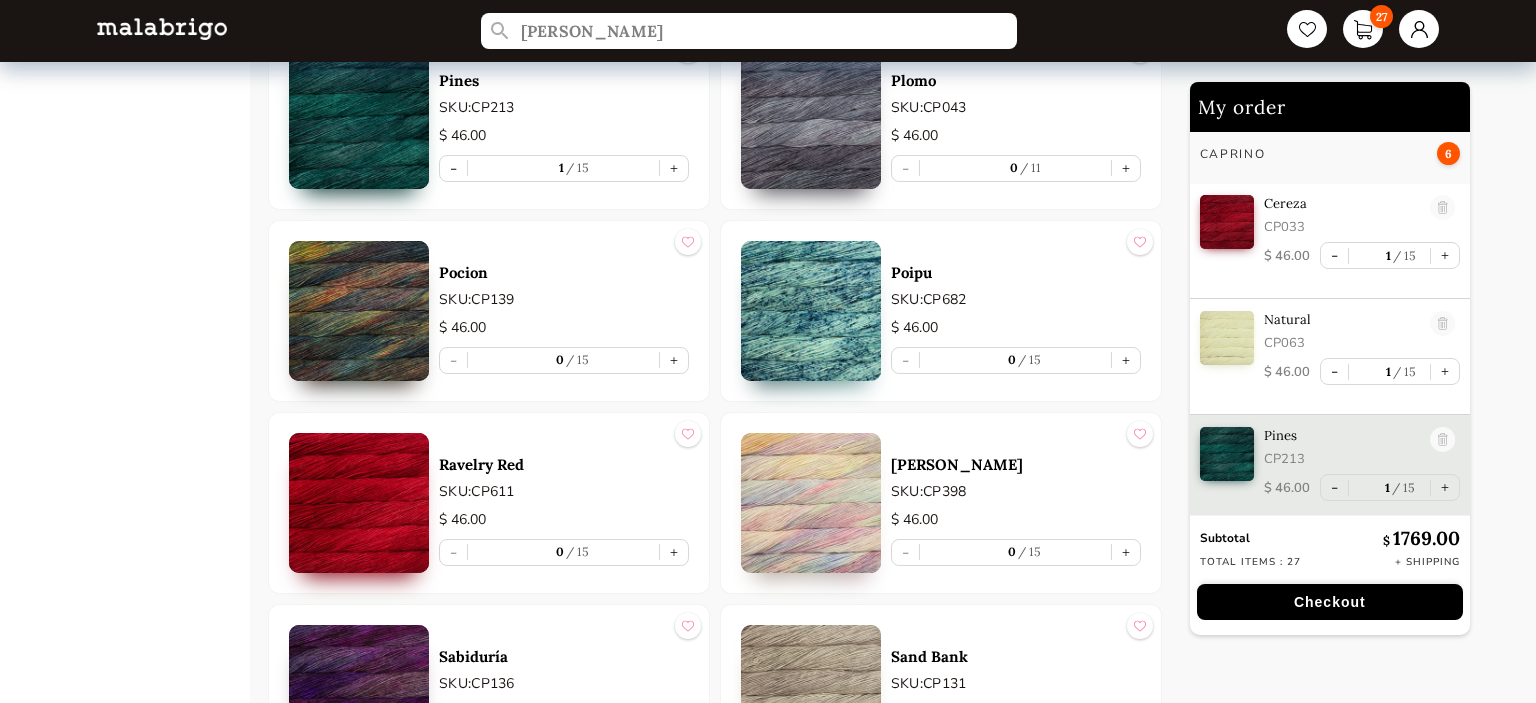 scroll, scrollTop: 1016, scrollLeft: 0, axis: vertical 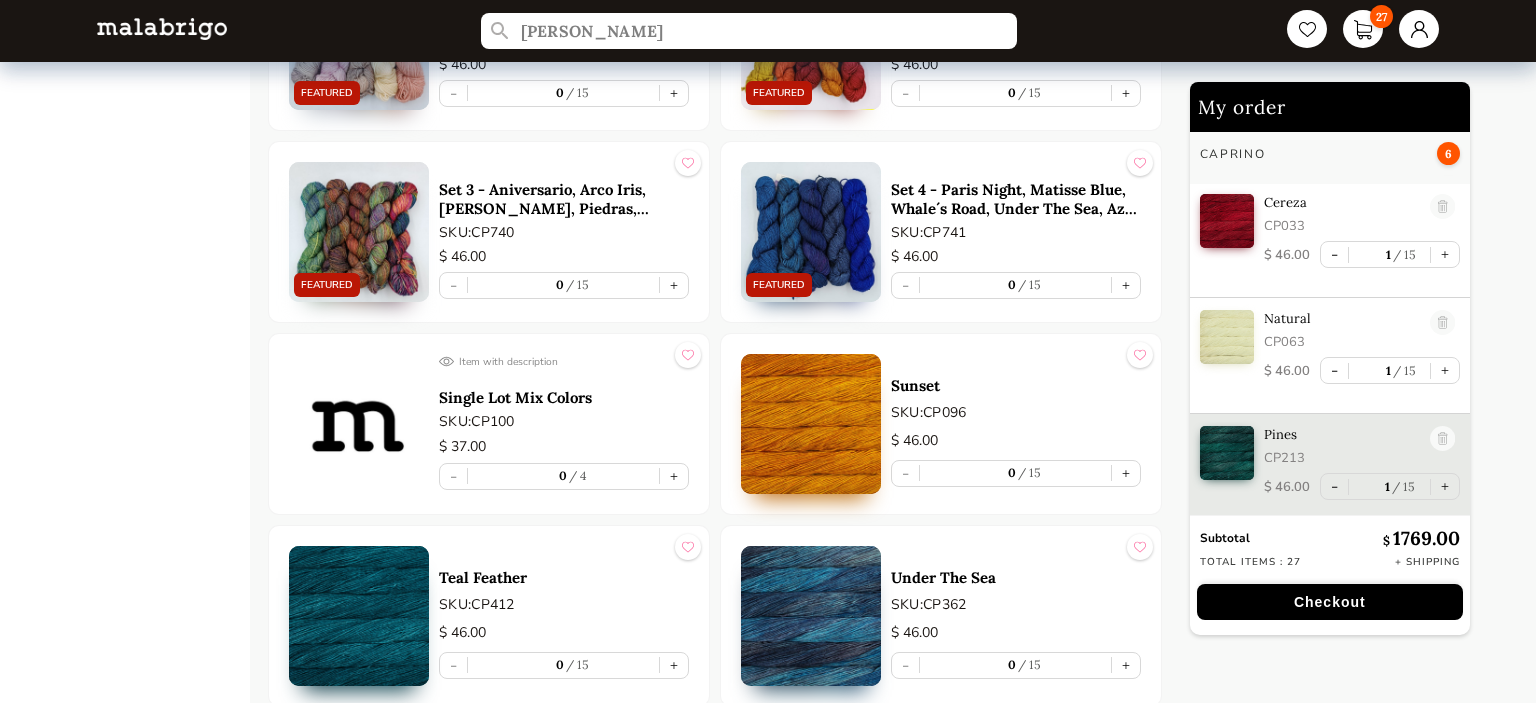 click on "Checkout" at bounding box center (1330, 602) 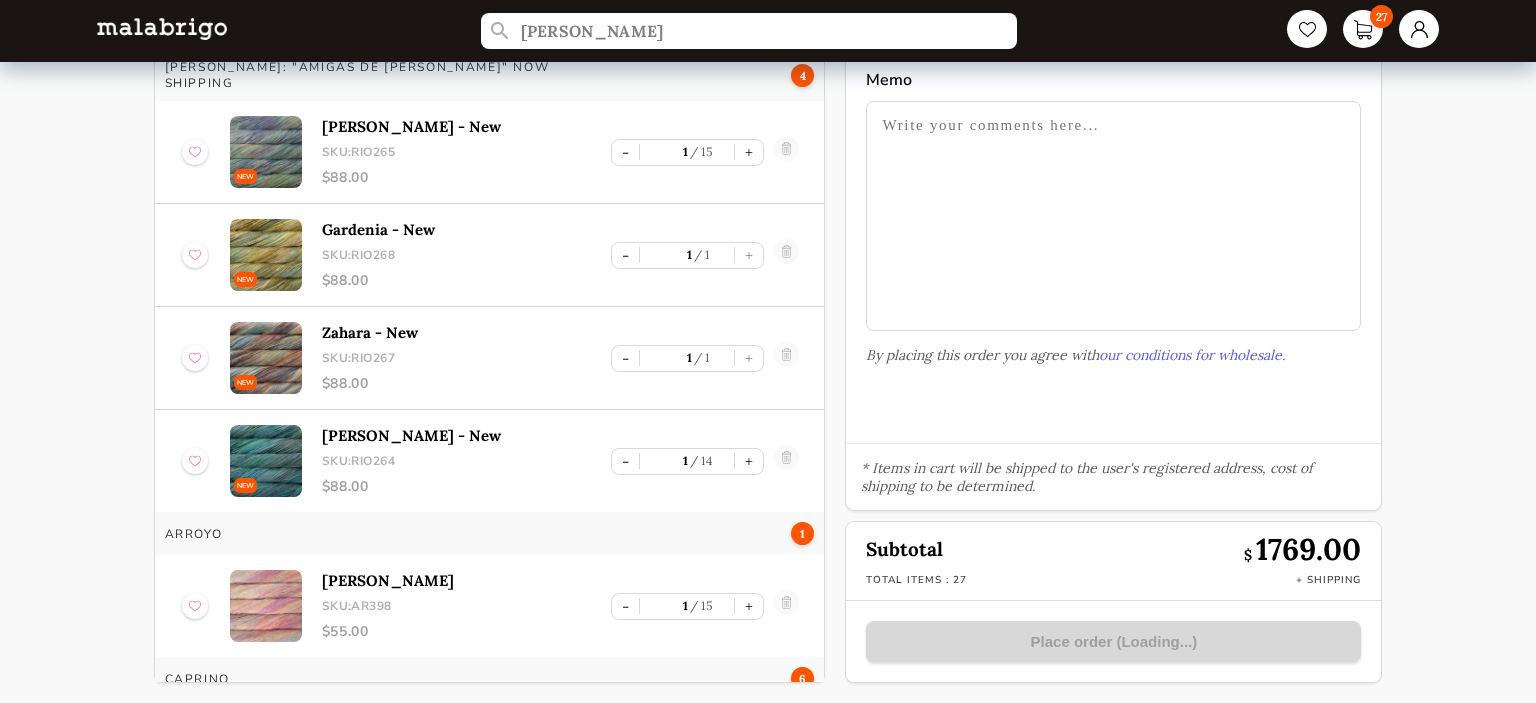 scroll, scrollTop: 116, scrollLeft: 0, axis: vertical 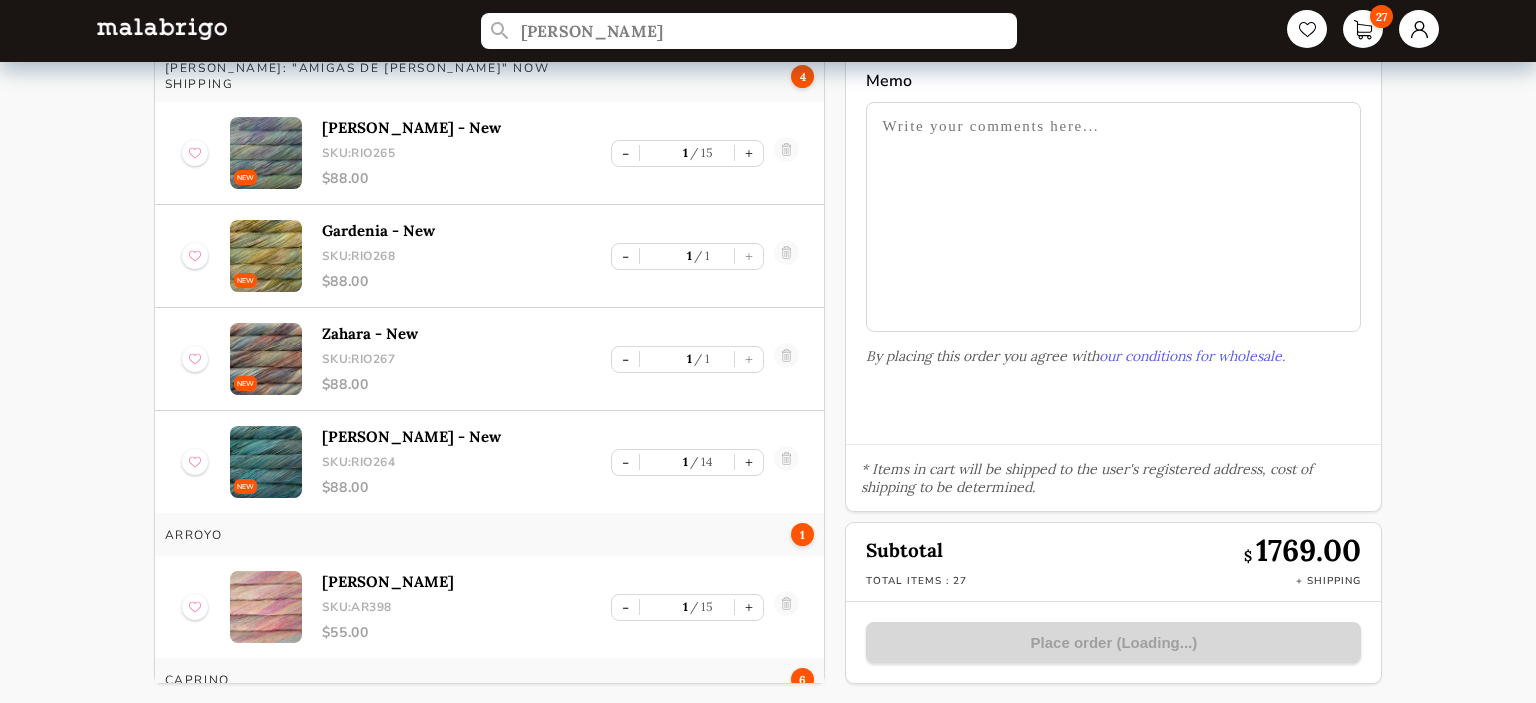 click at bounding box center (1113, 217) 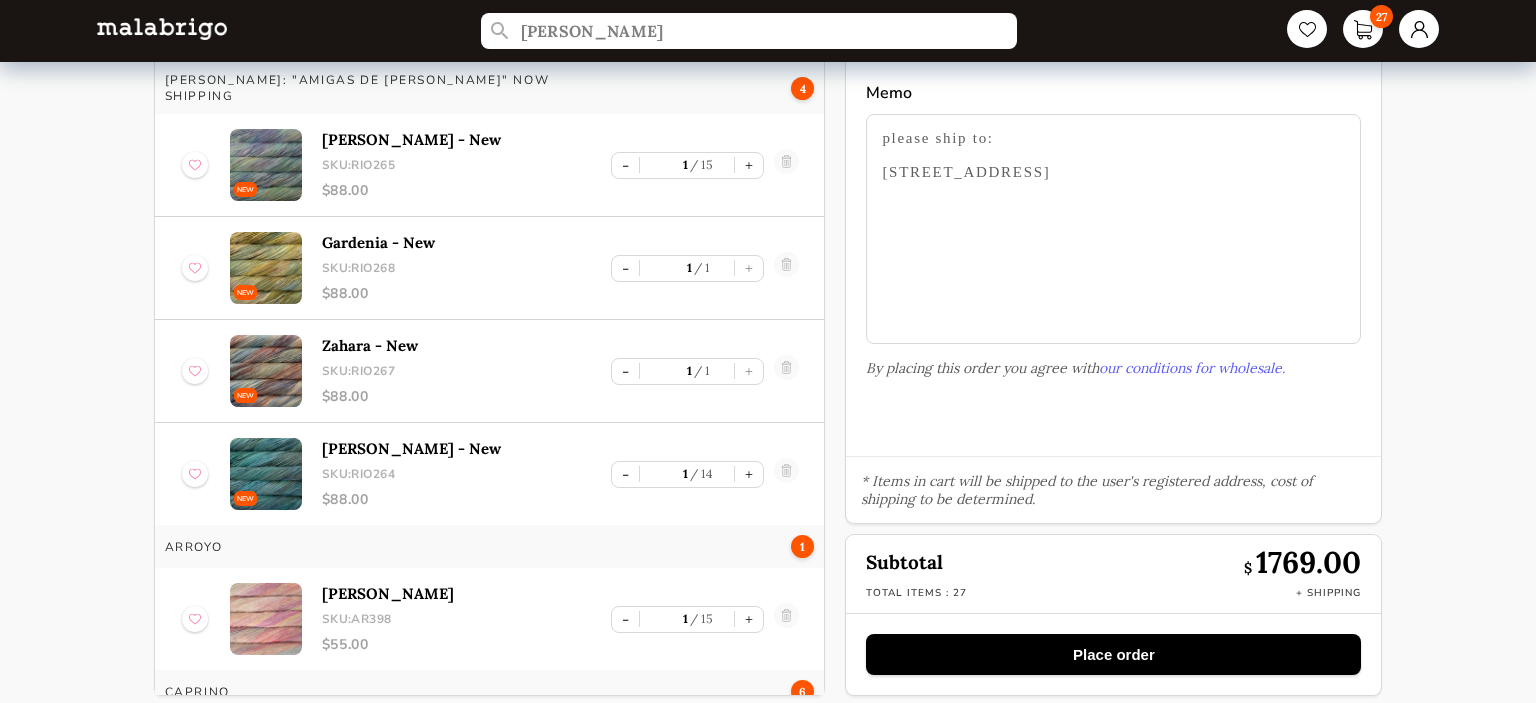 scroll, scrollTop: 116, scrollLeft: 0, axis: vertical 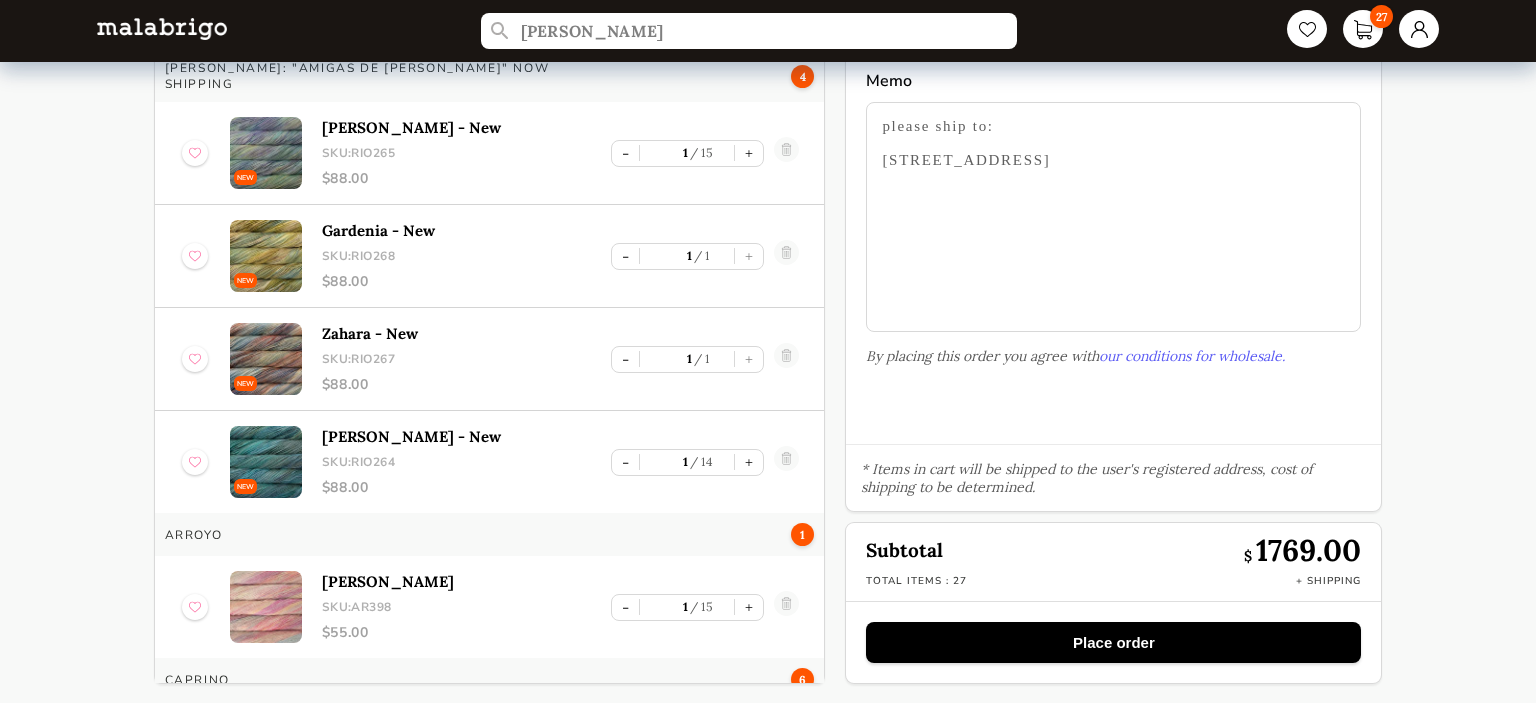type on "please ship to:
[STREET_ADDRESS]" 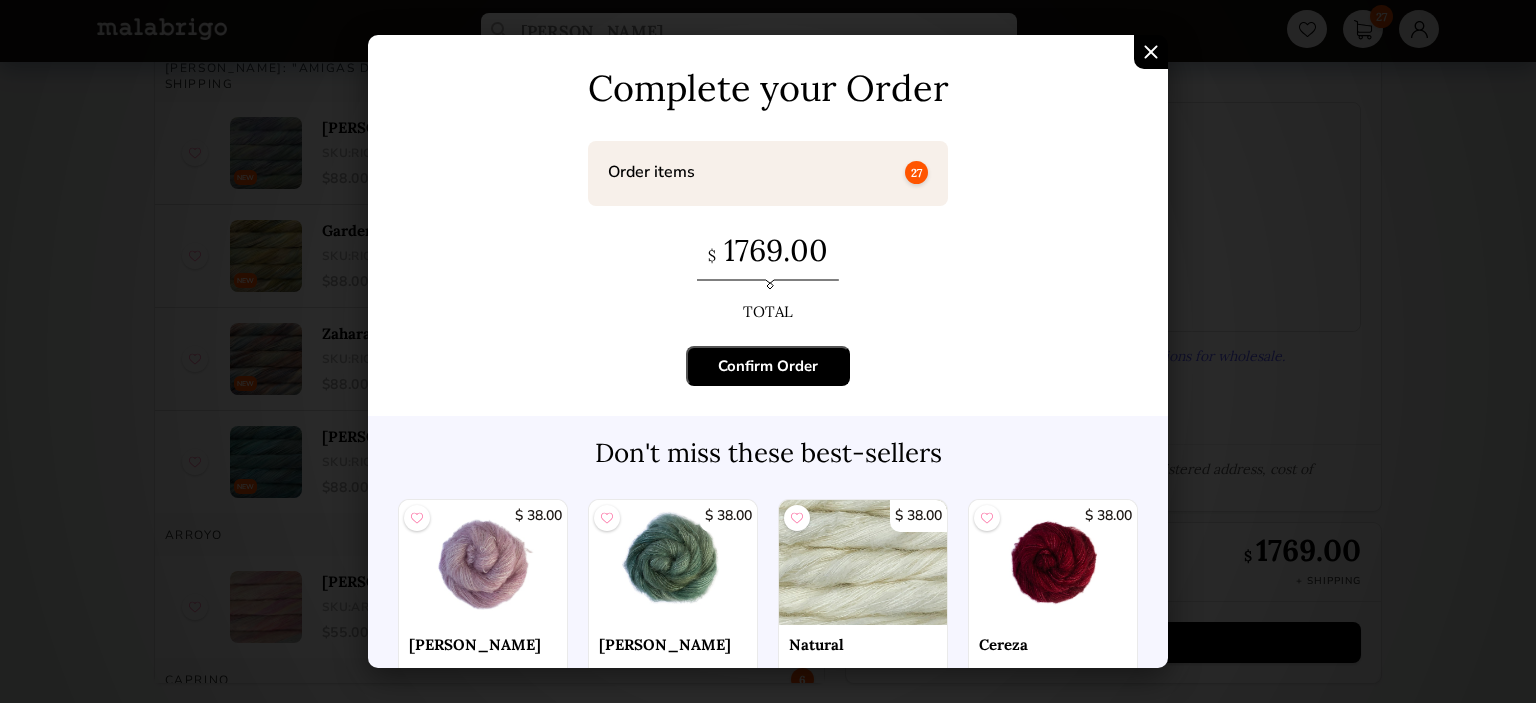 click on "Confirm Order" at bounding box center (768, 366) 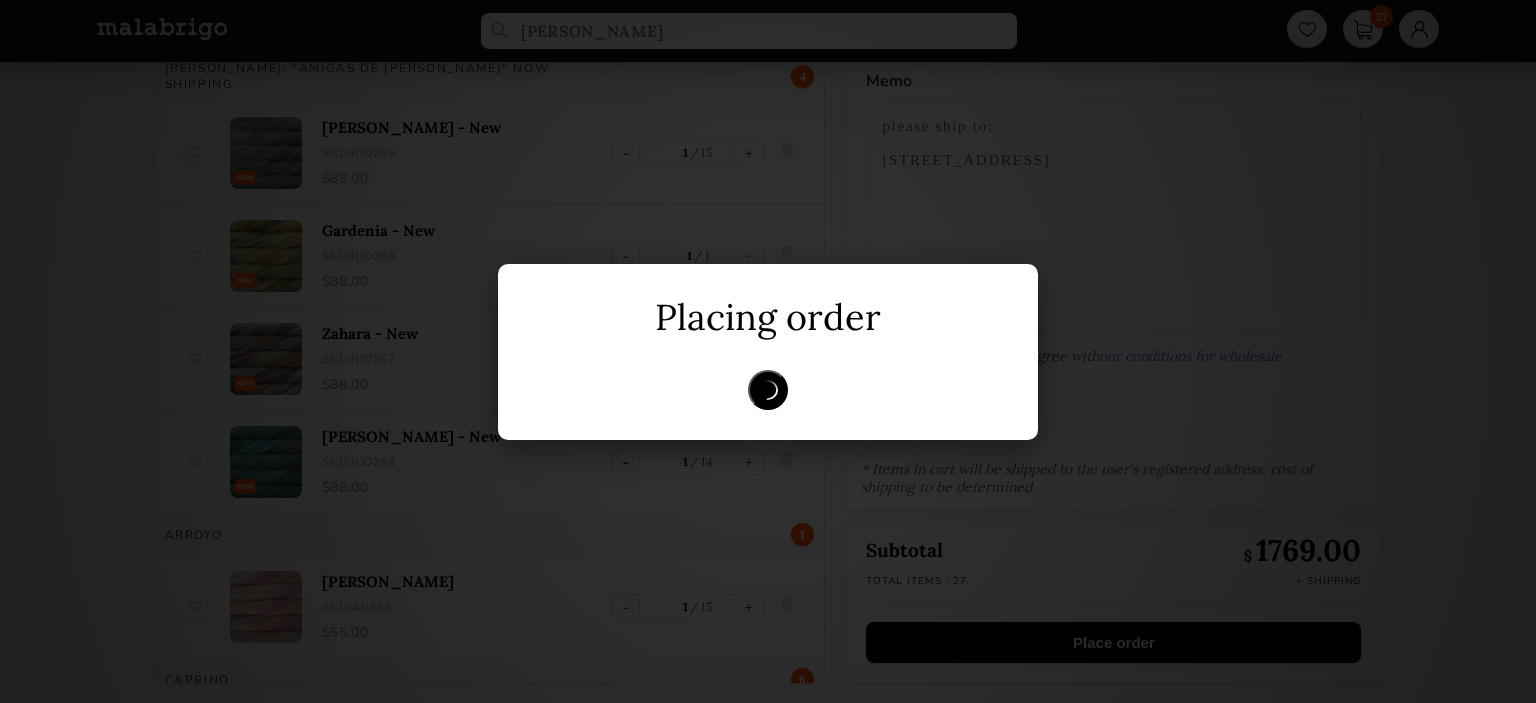 scroll, scrollTop: 0, scrollLeft: 0, axis: both 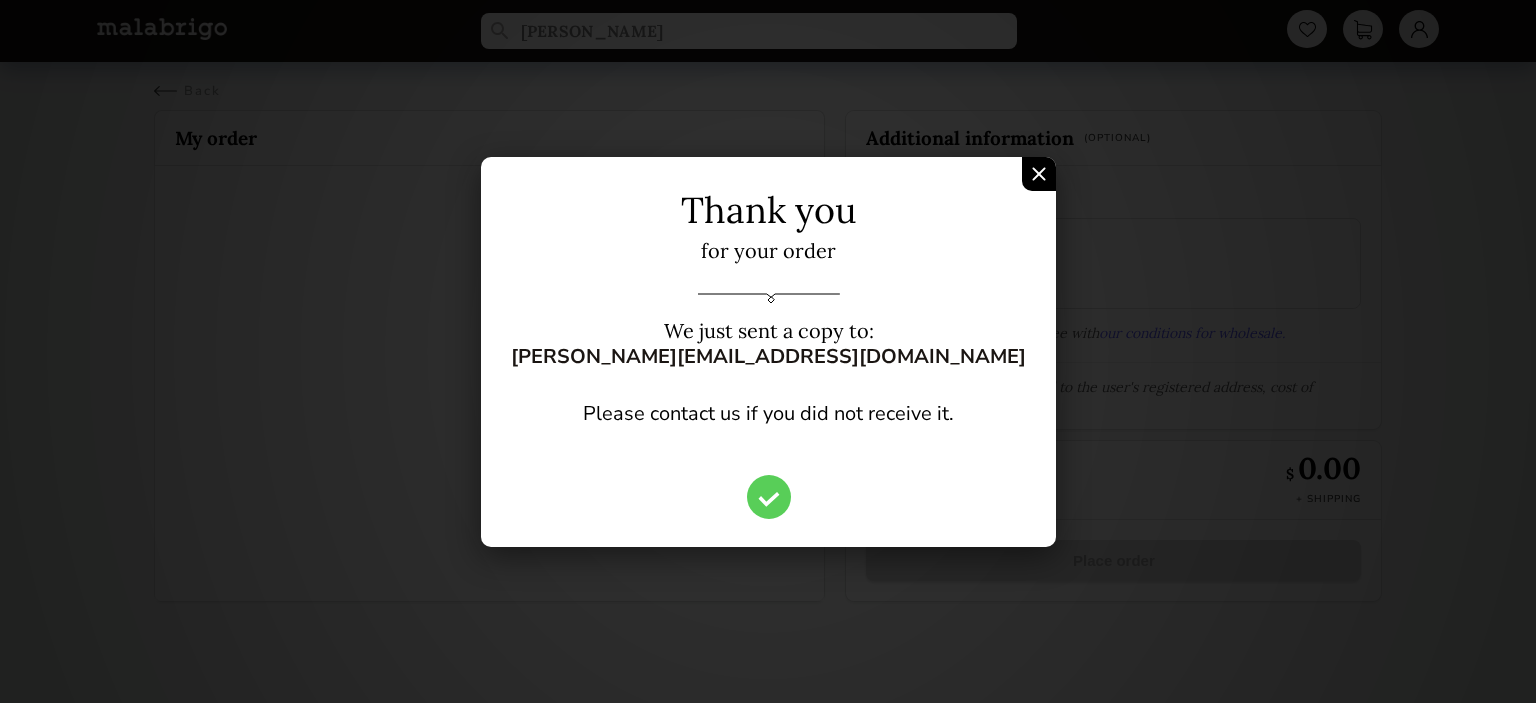 click at bounding box center (1039, 174) 